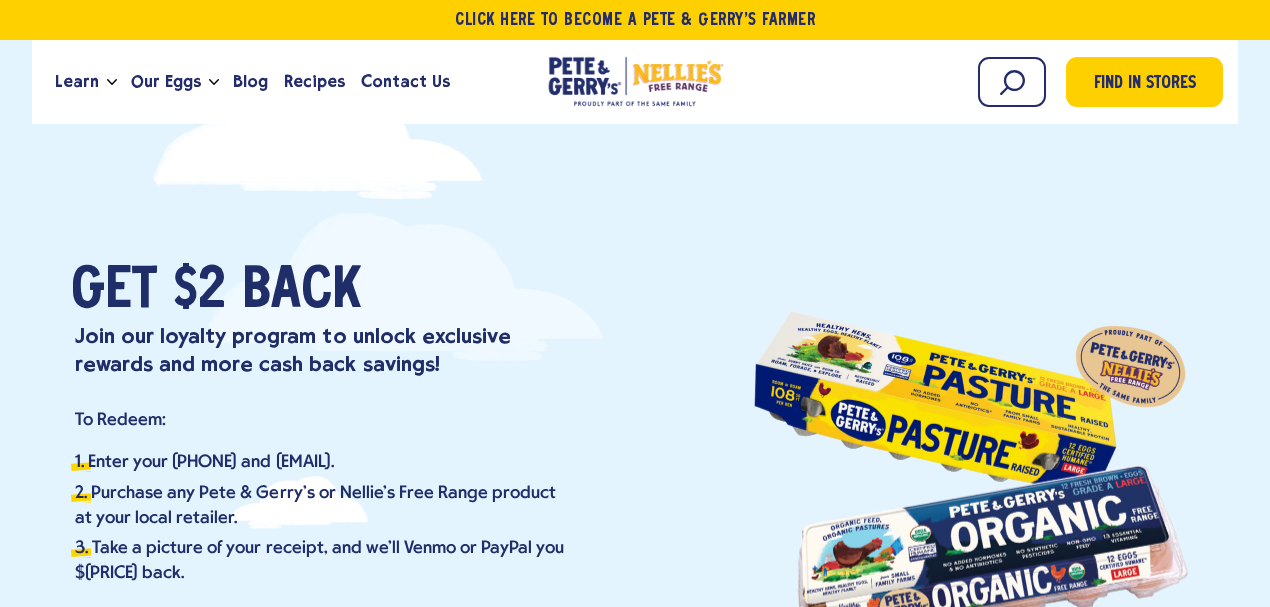 scroll, scrollTop: 0, scrollLeft: 0, axis: both 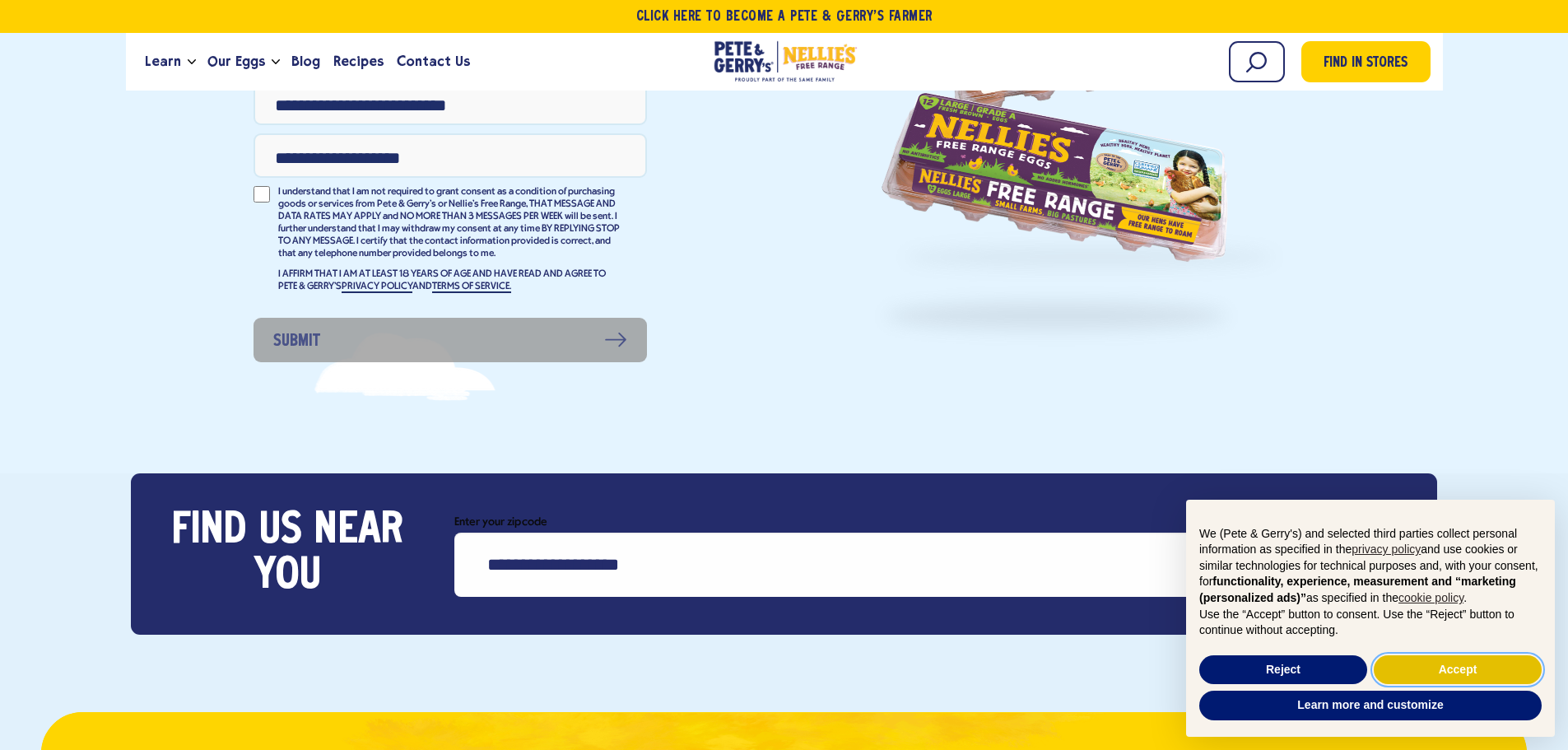 click on "Accept" at bounding box center (1458, 670) 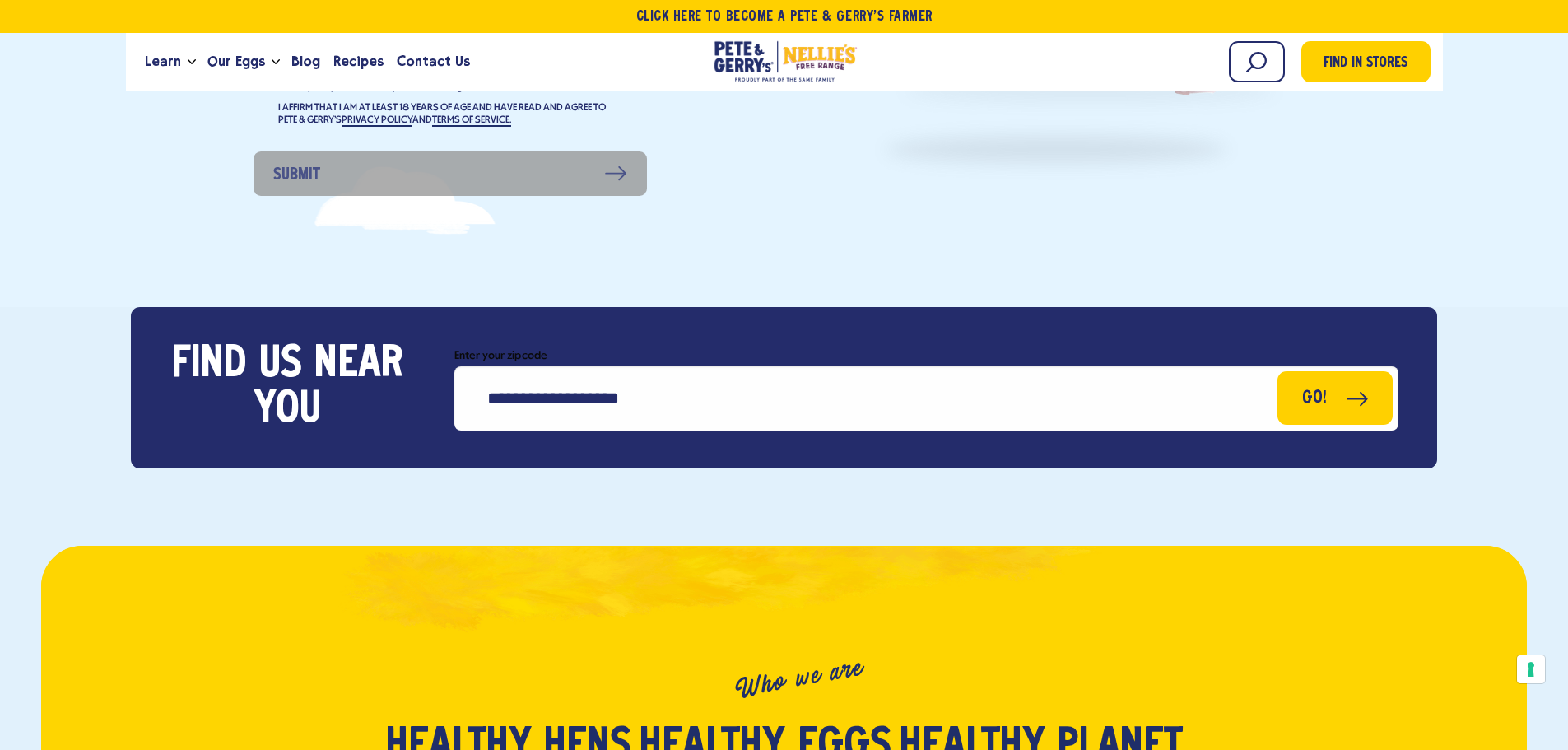 scroll, scrollTop: 576, scrollLeft: 0, axis: vertical 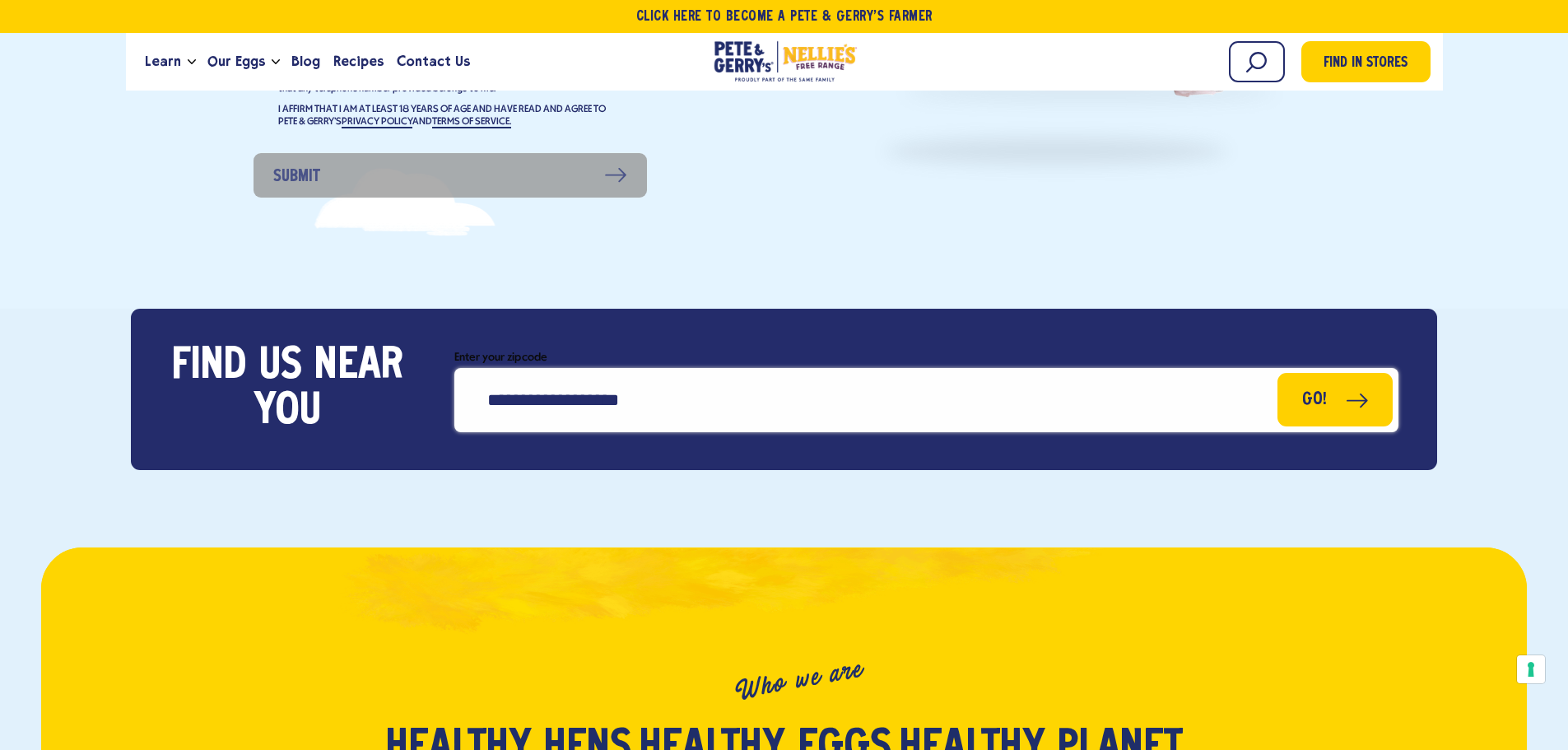 click on "Enter your zipcode" at bounding box center [926, 400] 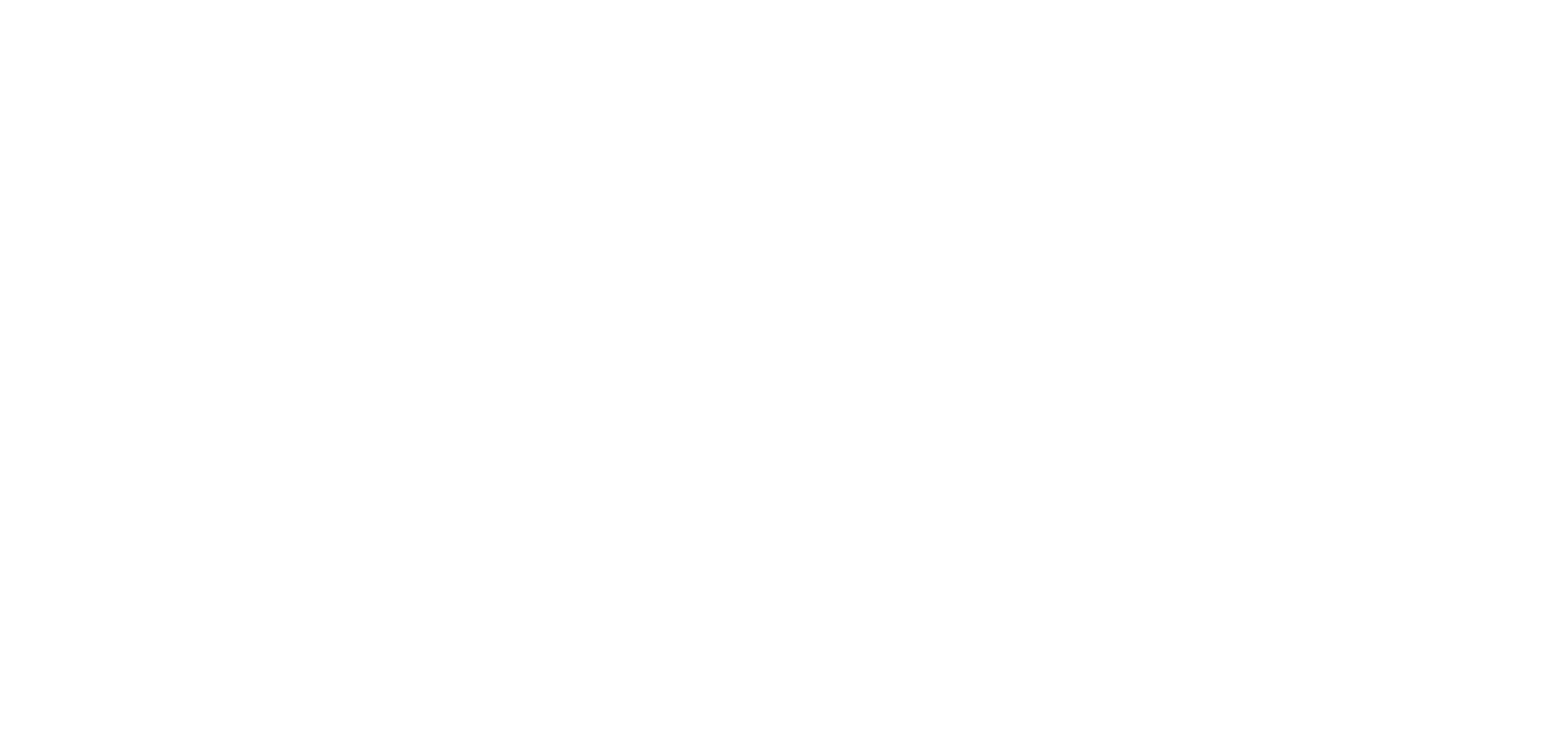 scroll, scrollTop: 0, scrollLeft: 0, axis: both 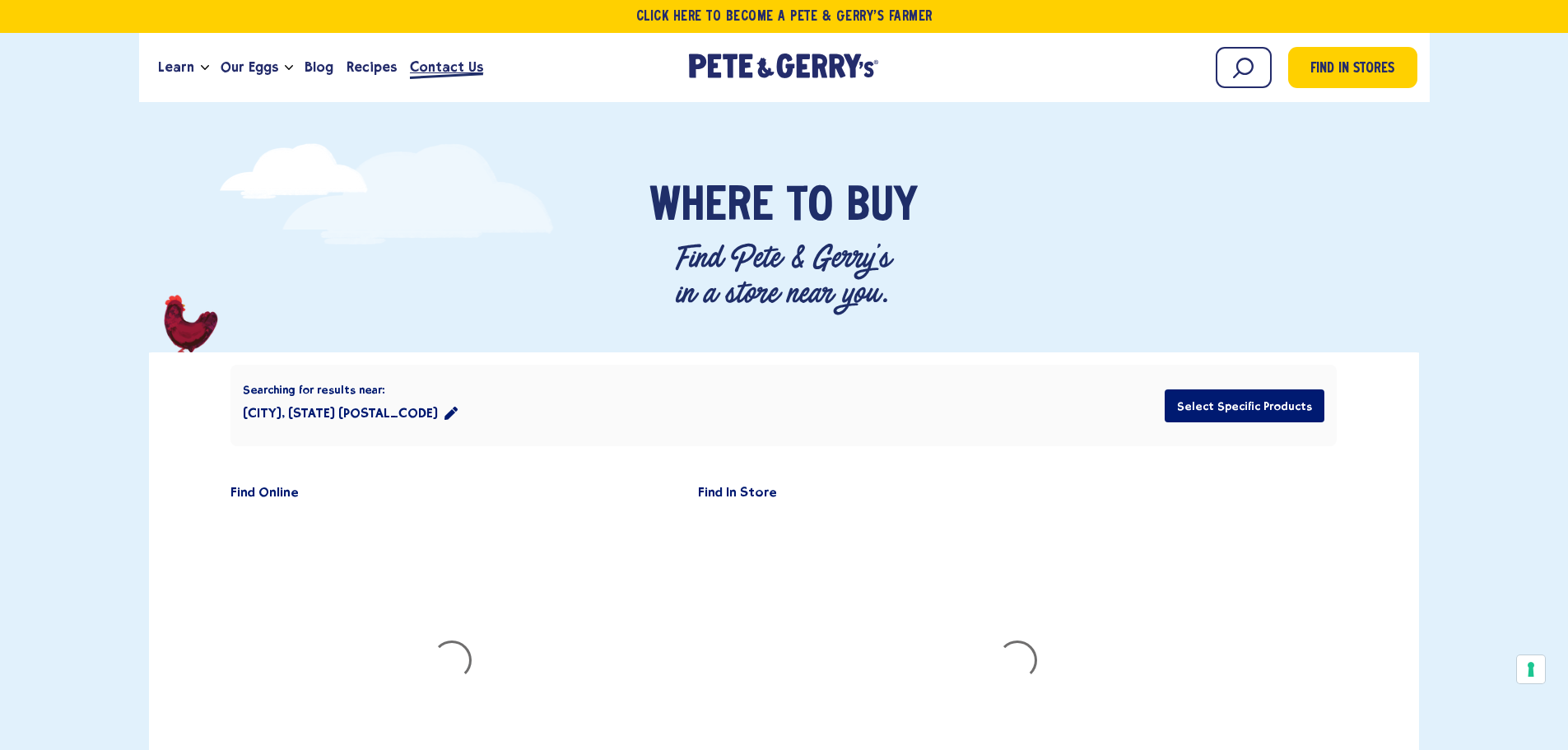 click on "Contact Us" at bounding box center [446, 67] 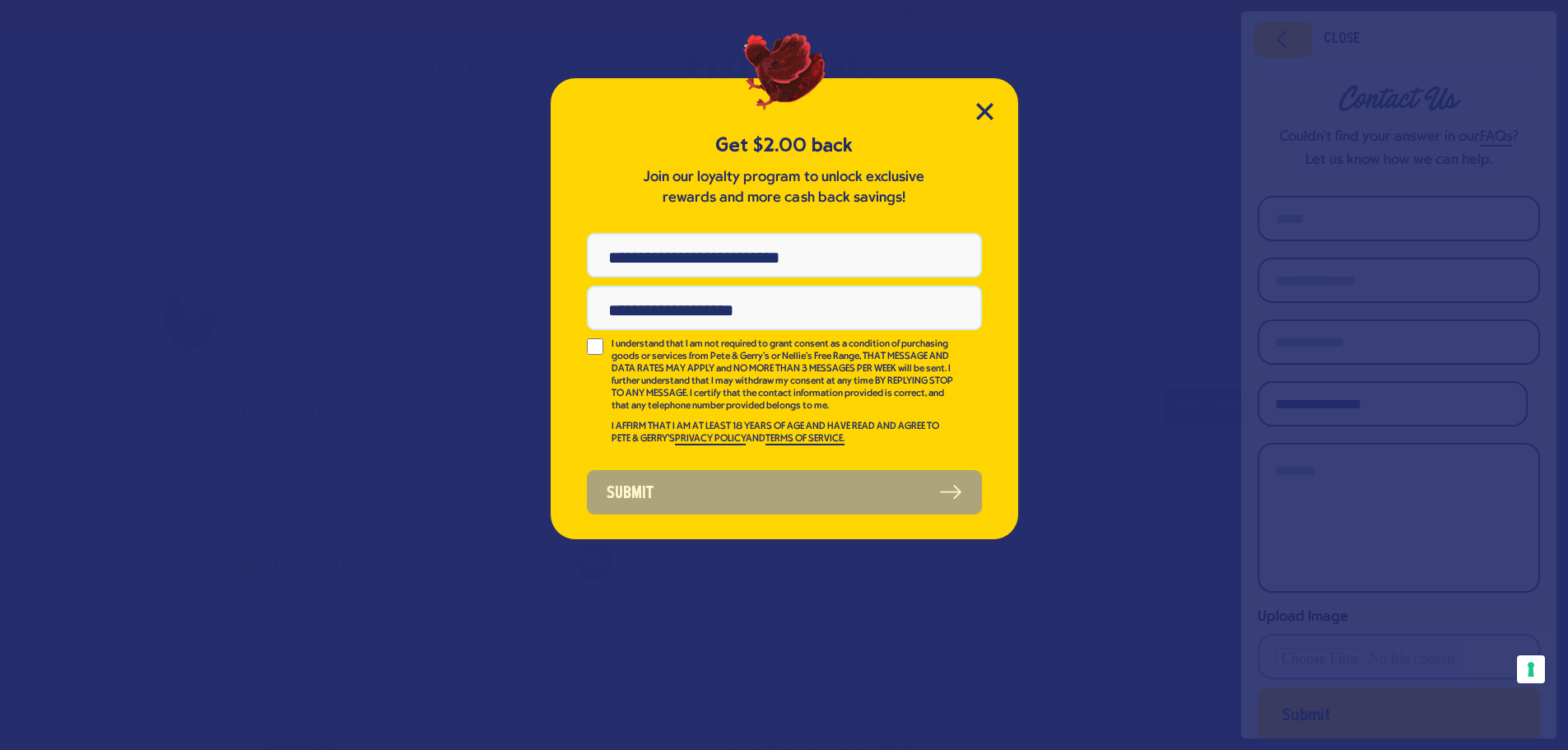 click on "I understand that I am not required to grant consent as a condition of purchasing goods or services from Pete & Gerry's or Nellie's Free Range, THAT MESSAGE AND DATA RATES MAY APPLY and NO MORE THAN 3 MESSAGES PER WEEK will be sent. I further understand that I may withdraw my consent at any time BY REPLYING STOP TO ANY MESSAGE. I certify that the contact information provided is correct, and that any telephone number provided belongs to me." at bounding box center [785, 375] 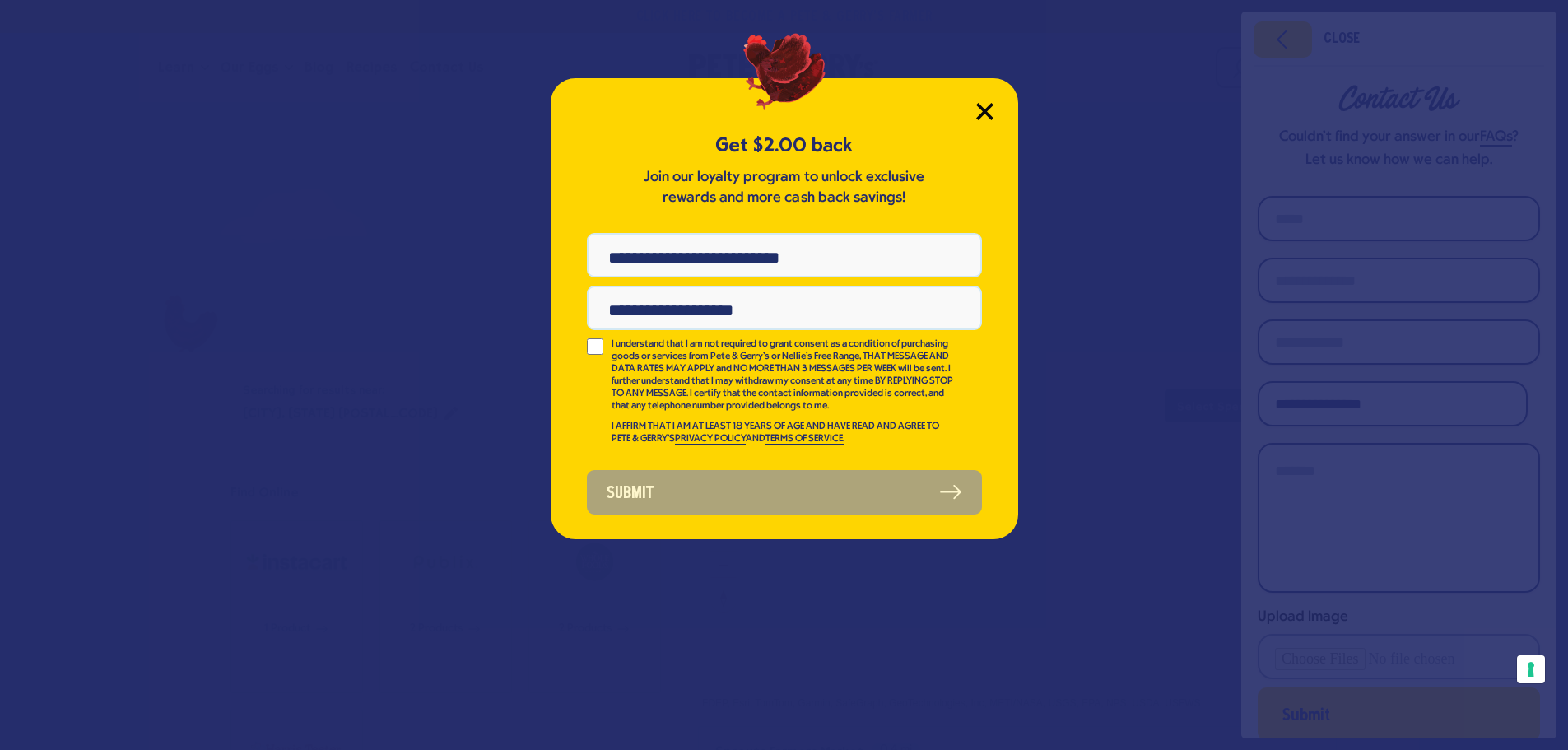 click 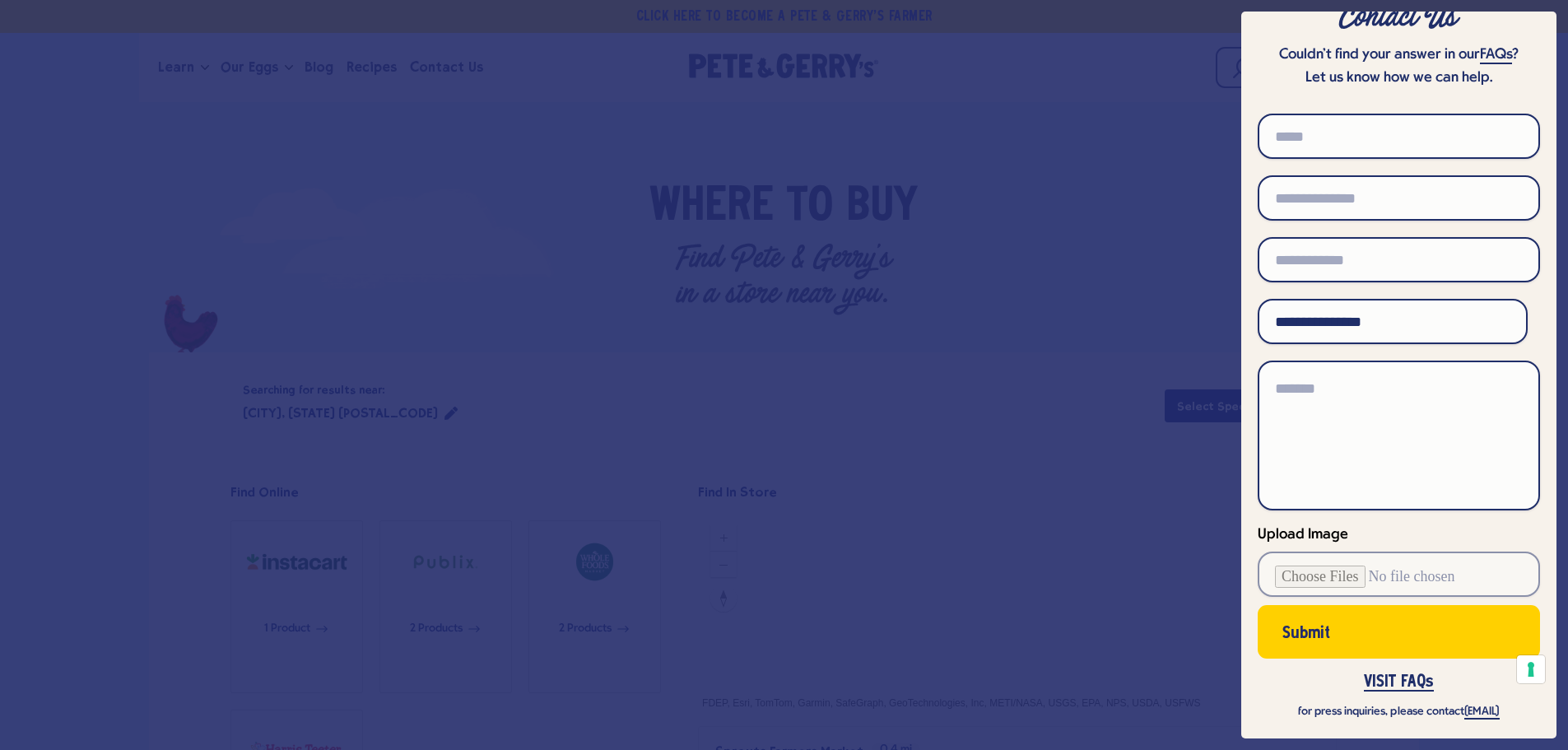 scroll, scrollTop: 105, scrollLeft: 0, axis: vertical 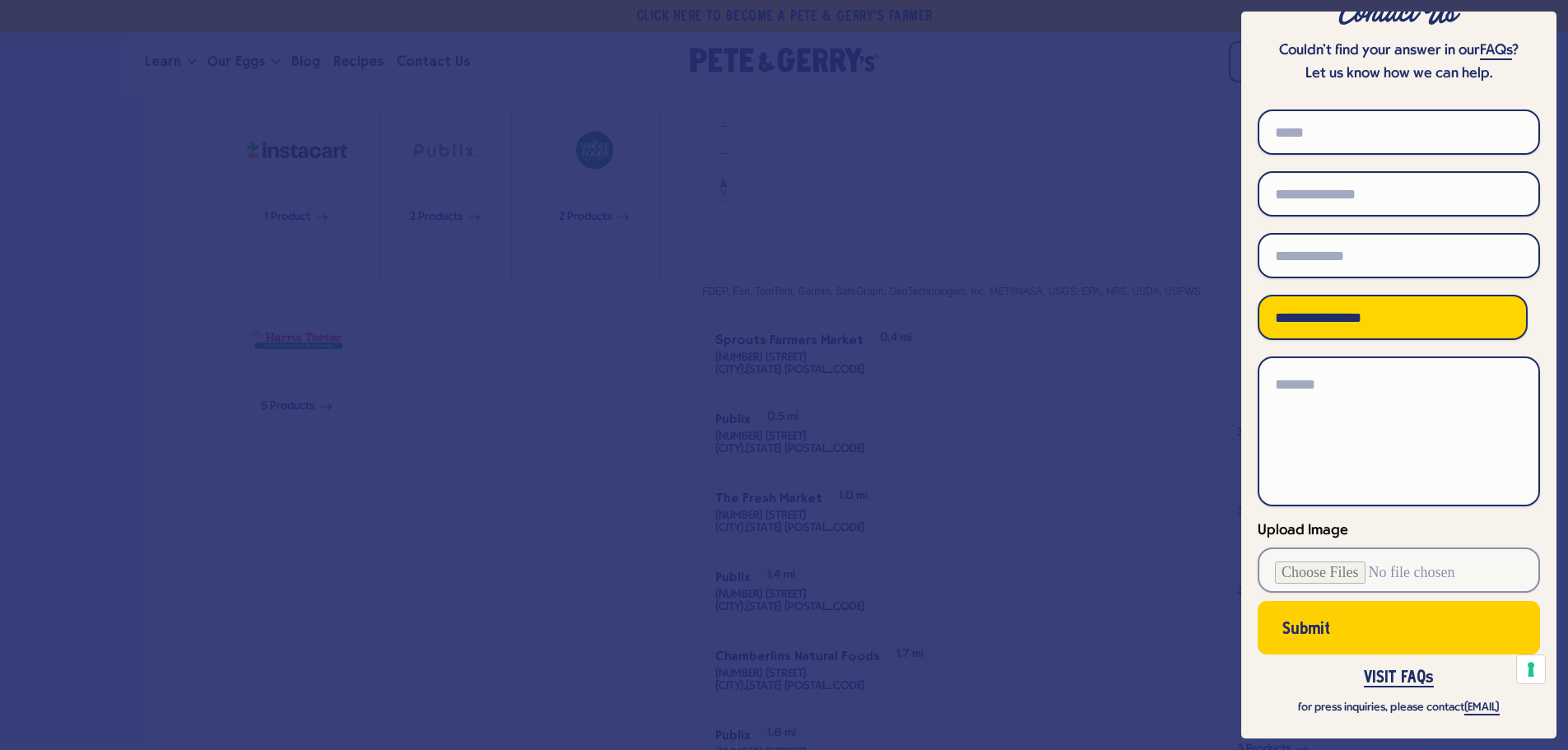 click on "**********" at bounding box center [1393, 317] 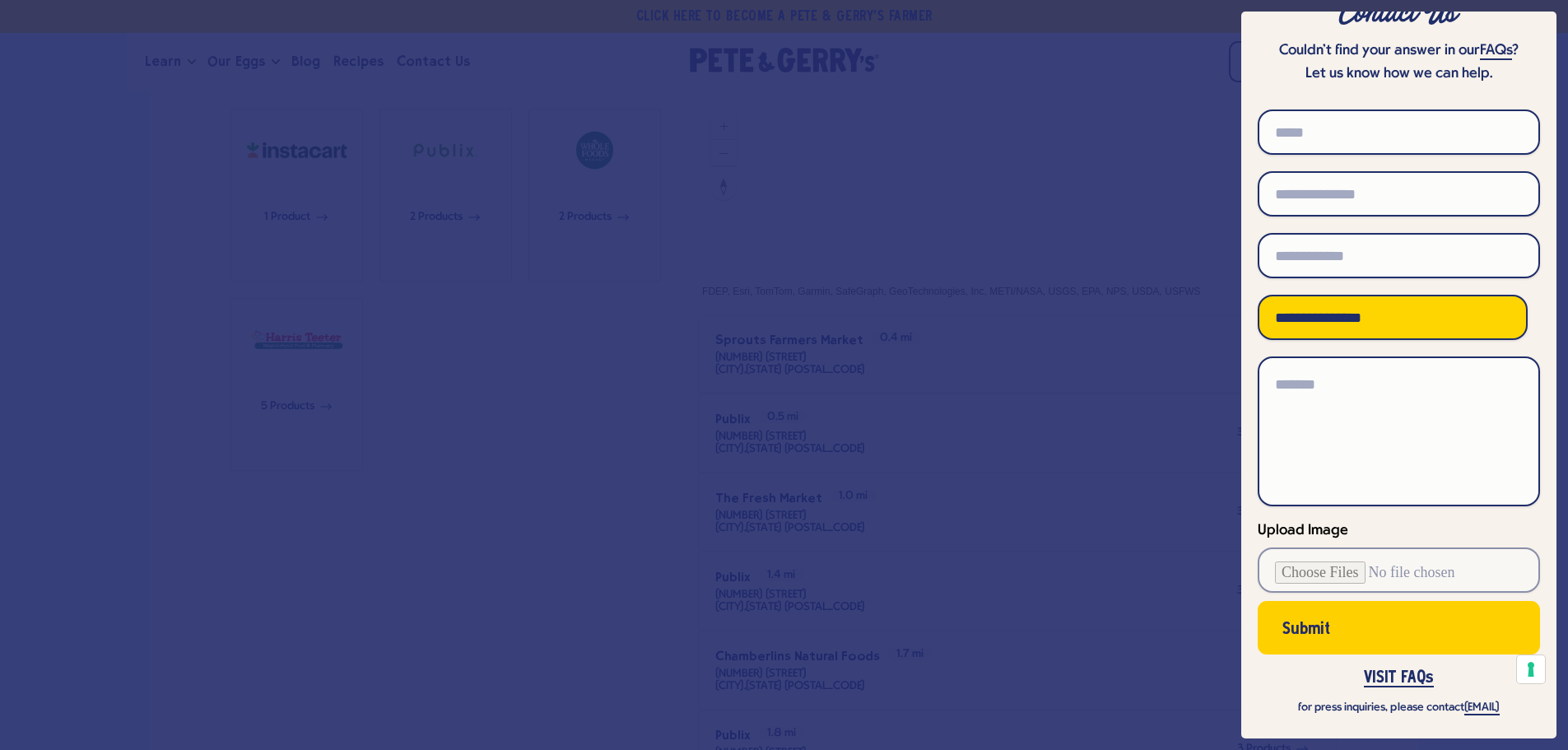 select on "*****" 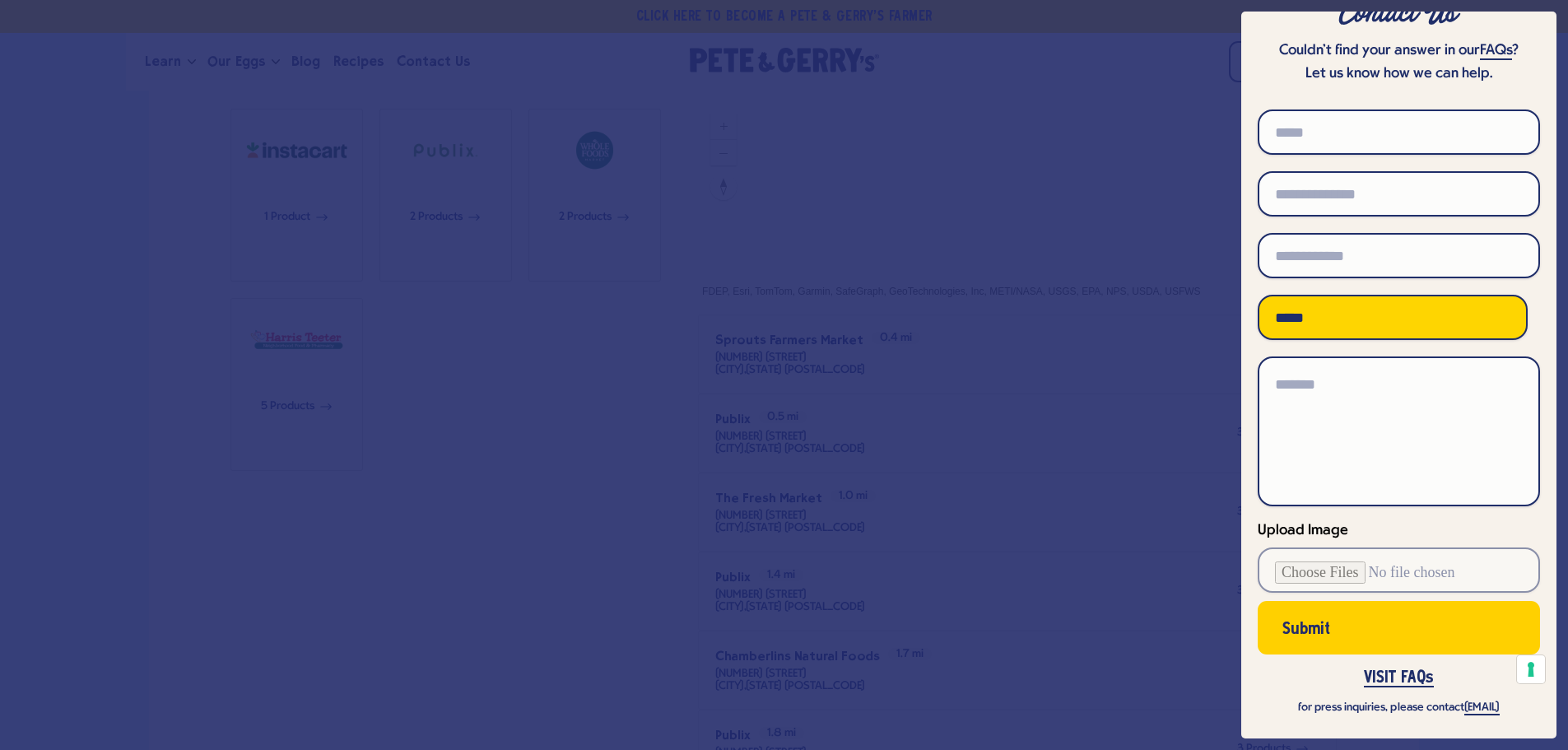 click on "**********" at bounding box center [1393, 317] 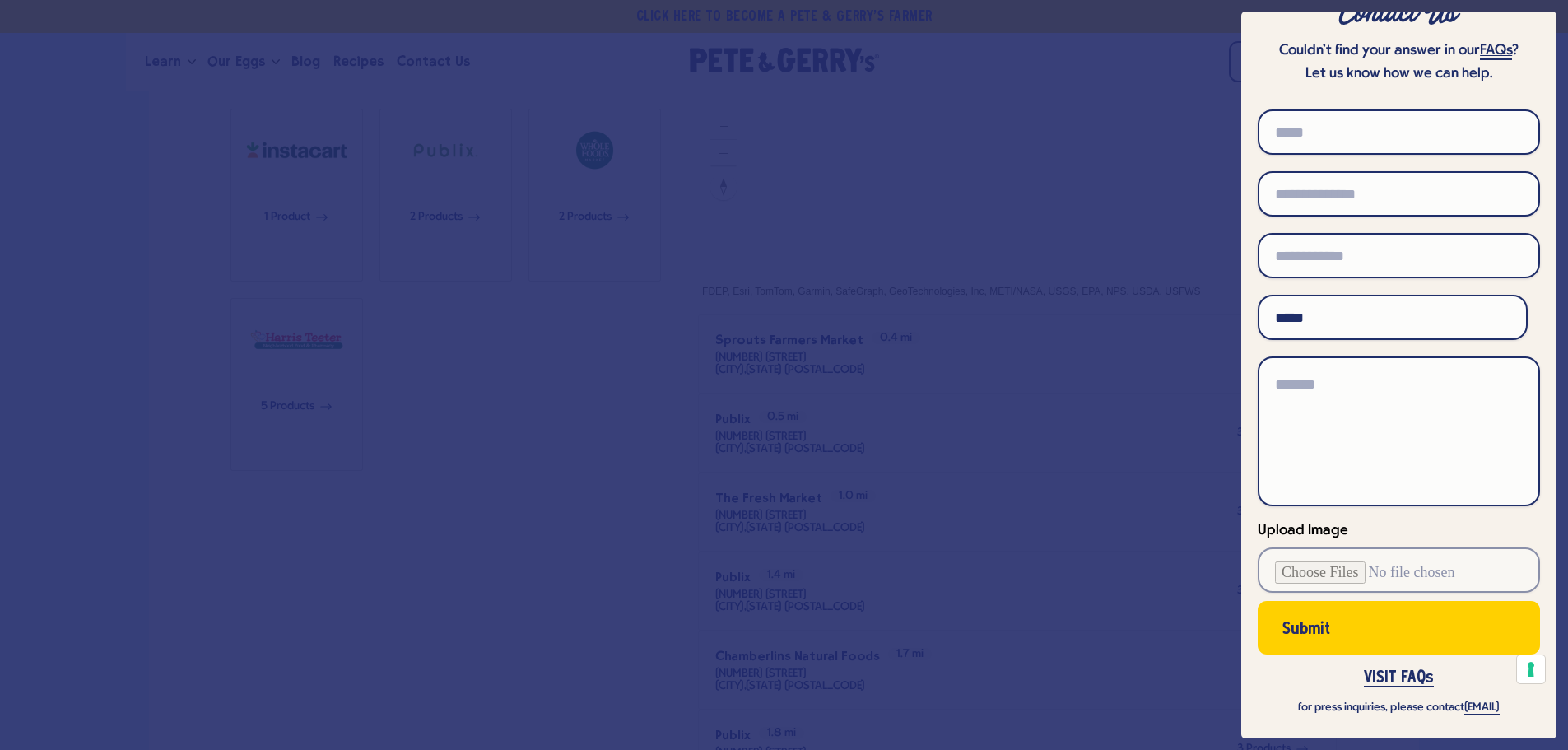click on "FAQs" at bounding box center [1496, 51] 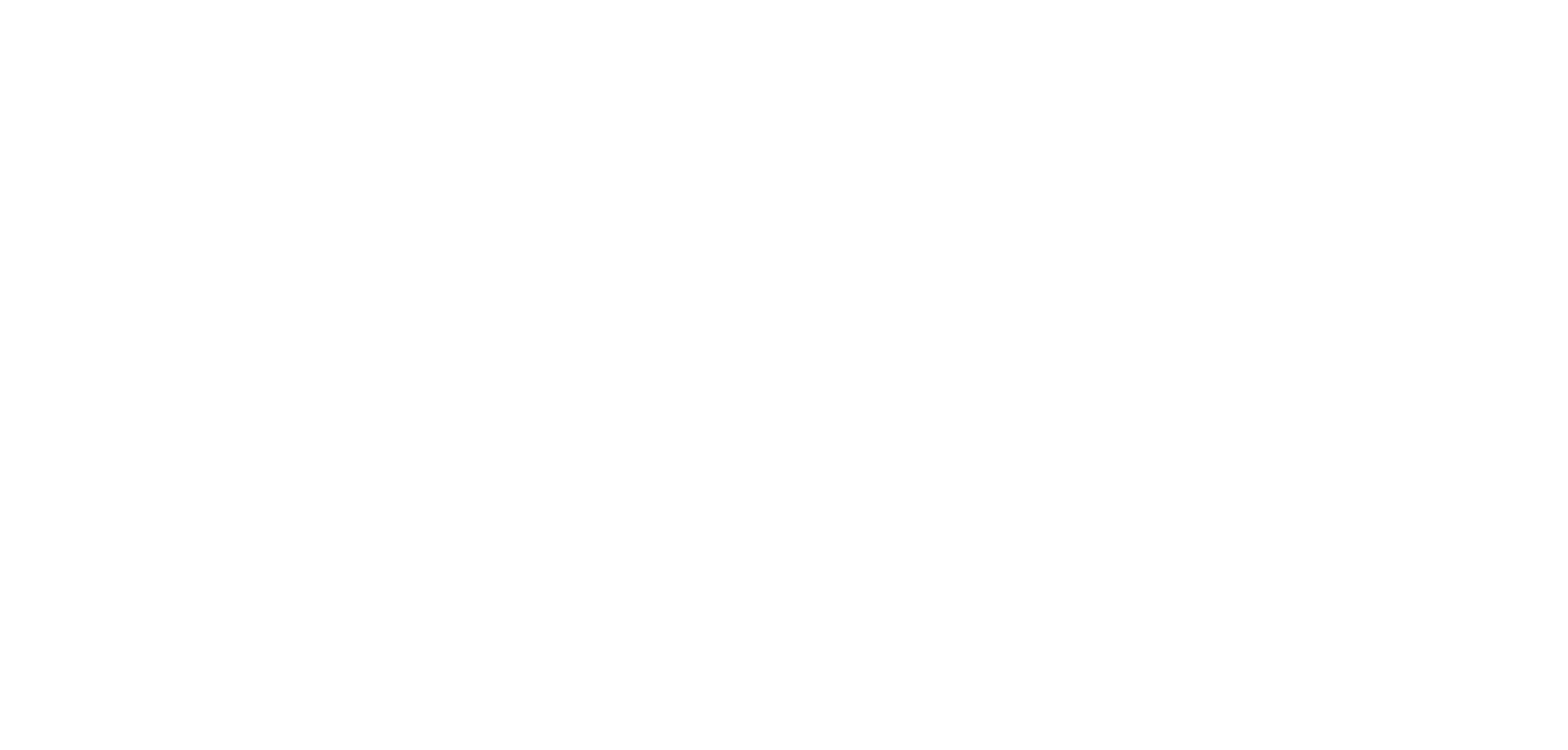 scroll, scrollTop: 0, scrollLeft: 0, axis: both 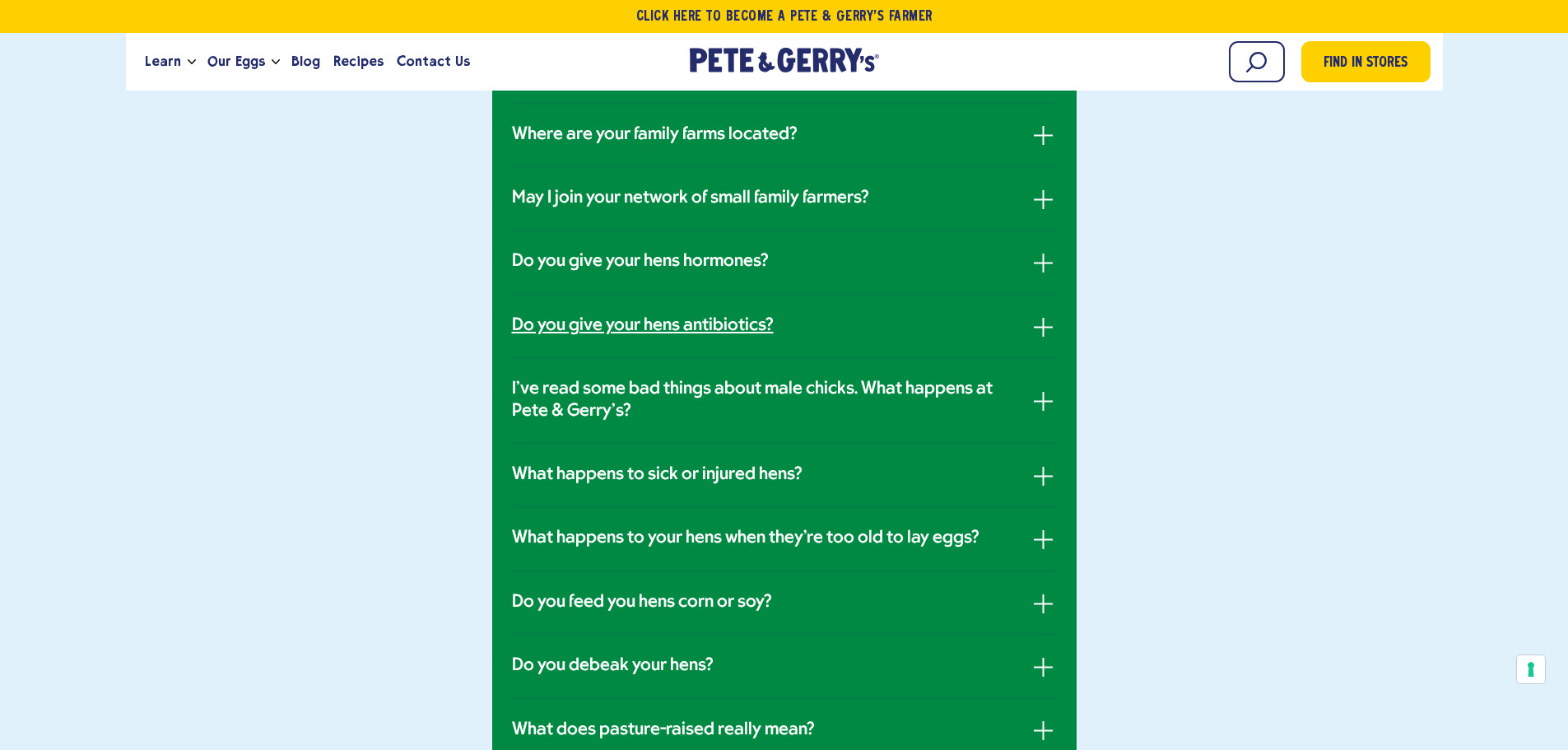 click on "Do you give your hens antibiotics?" at bounding box center [643, 326] 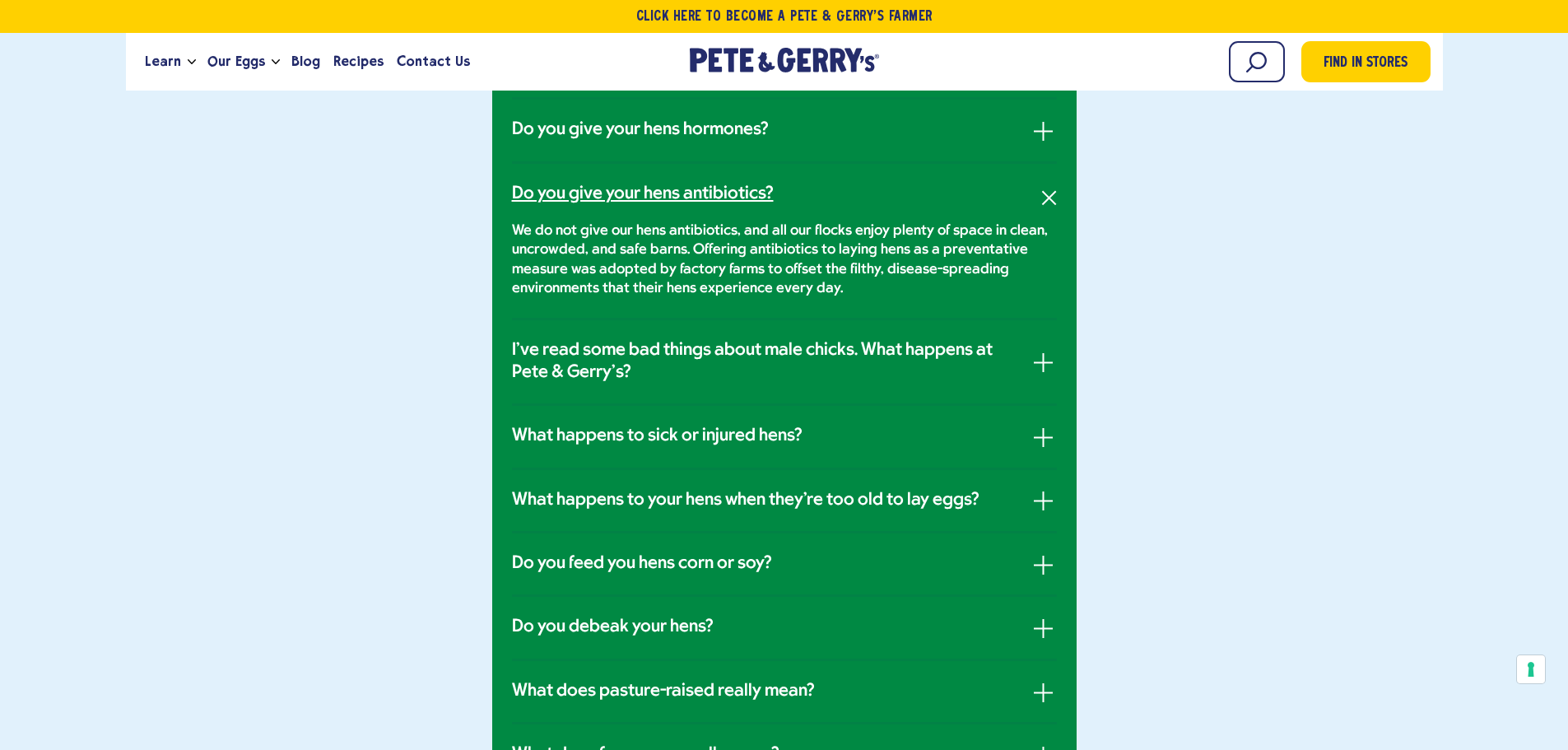 click on "Do you give your hens antibiotics?" at bounding box center (643, 194) 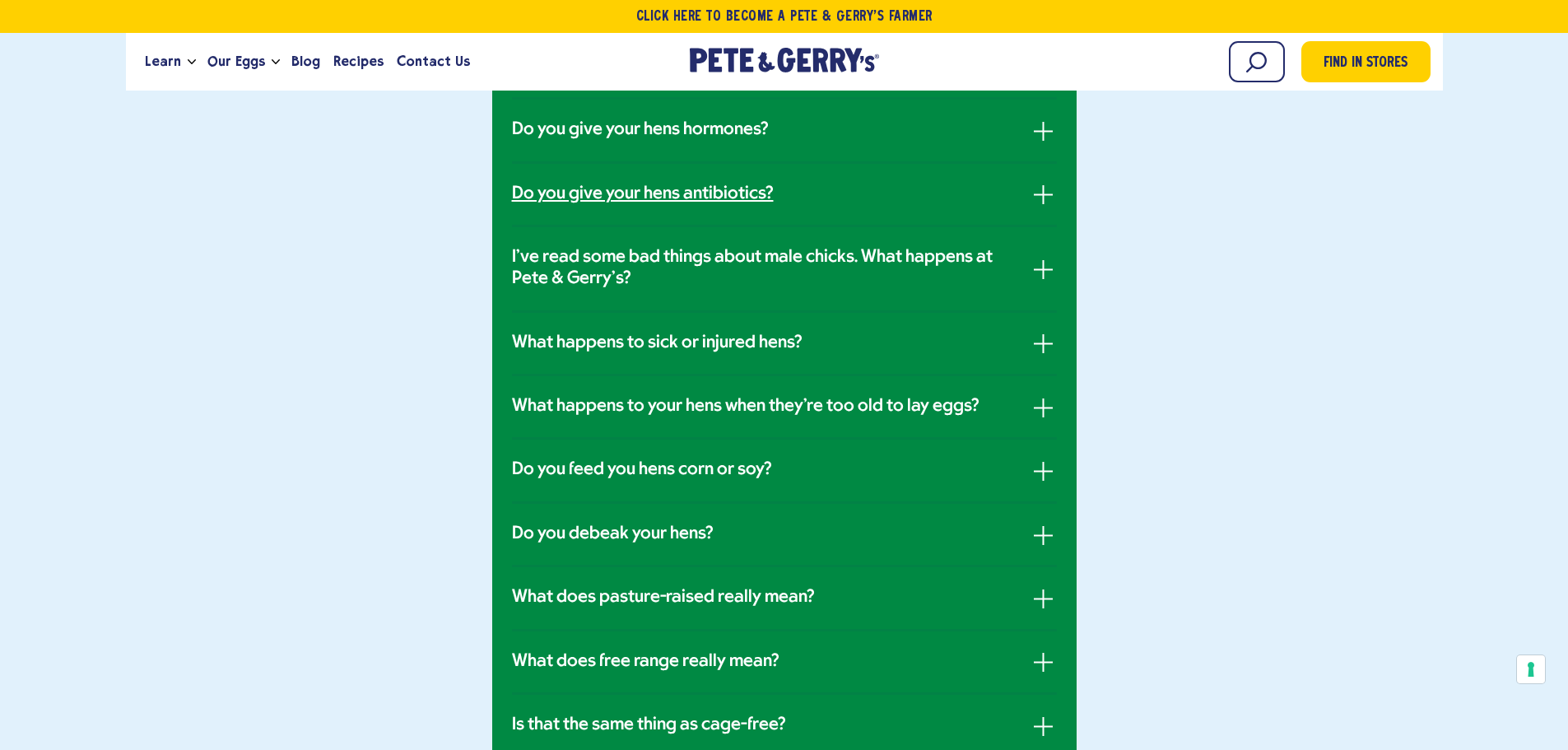 click on "Do you give your hens antibiotics?" at bounding box center [643, 194] 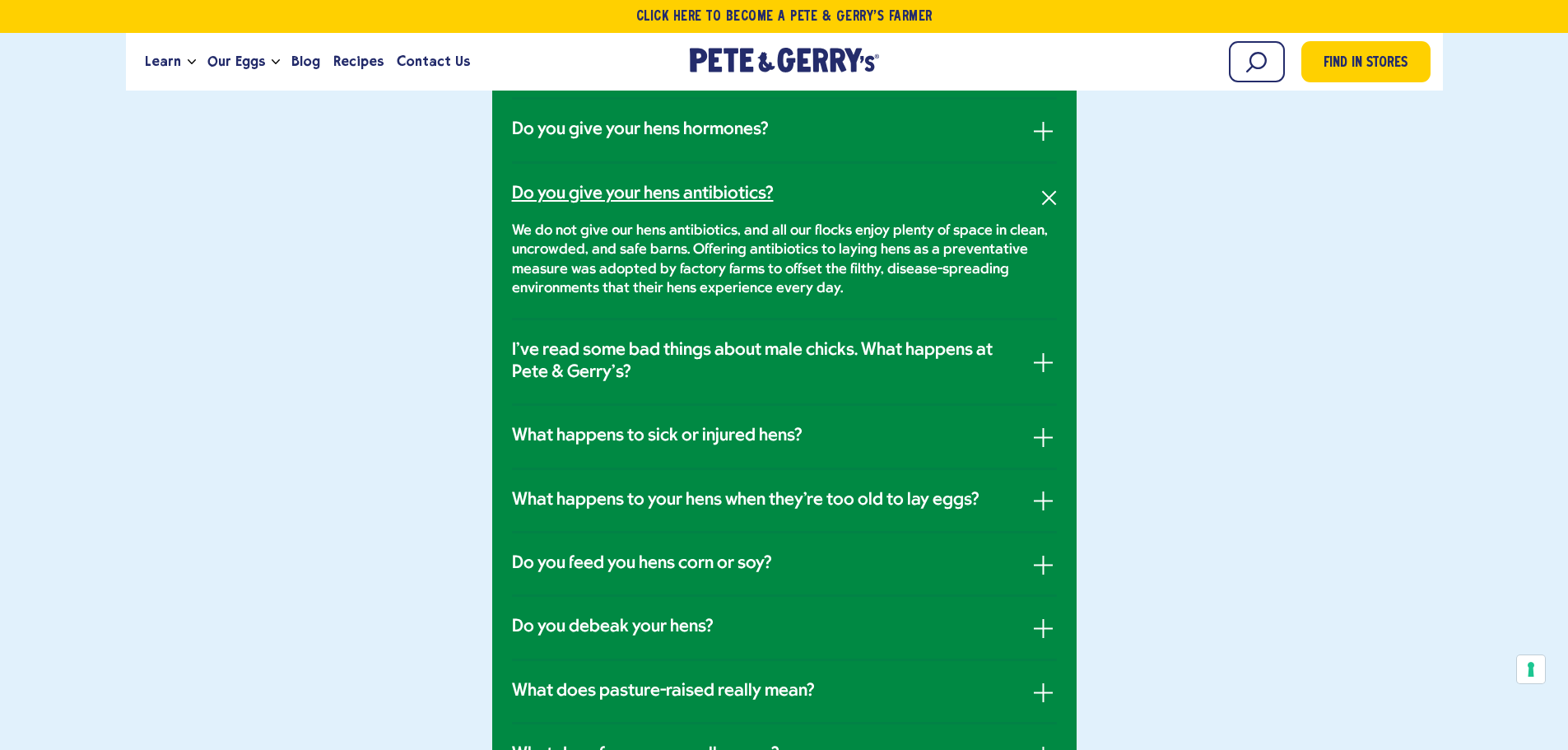 click on "Do you give your hens antibiotics?" at bounding box center [643, 194] 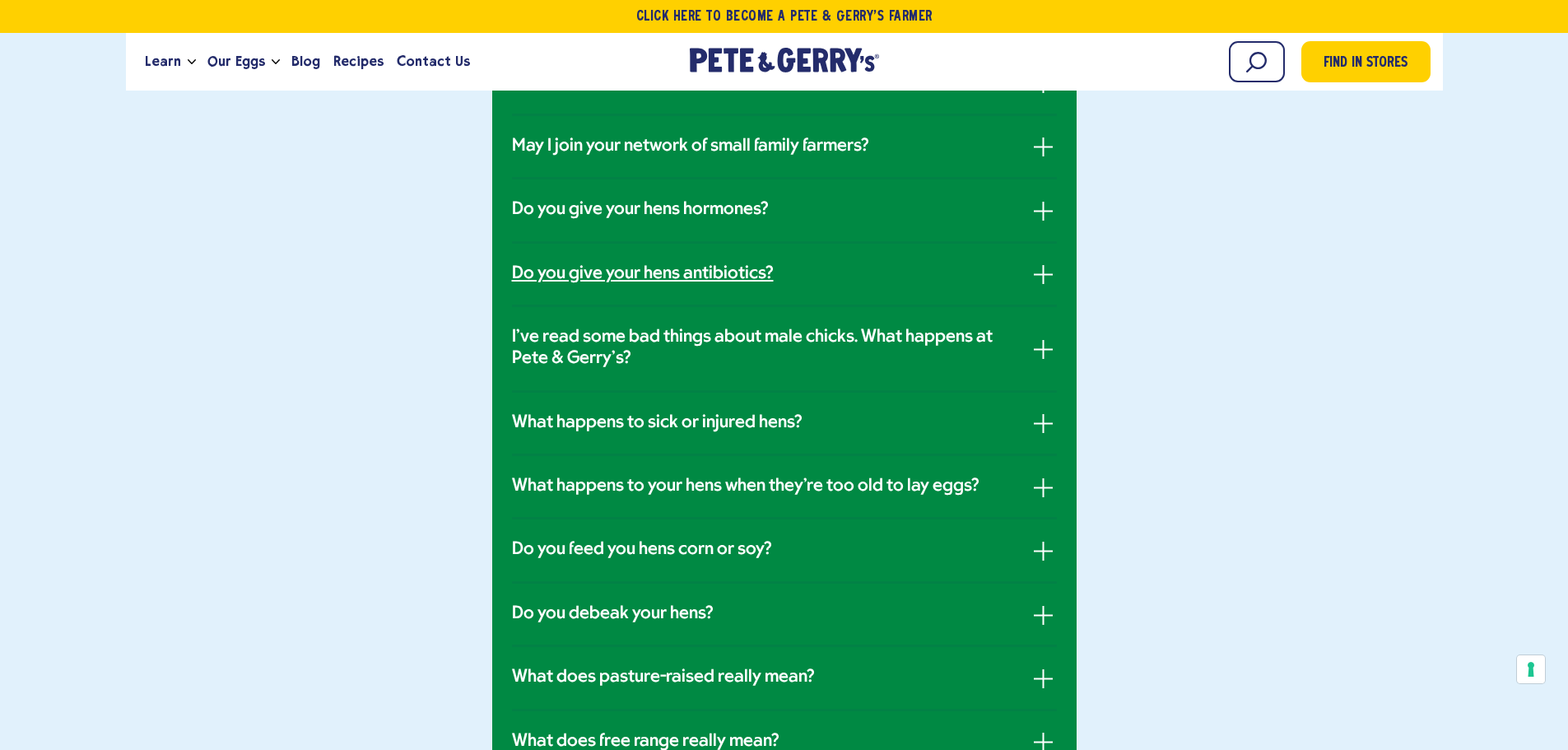scroll, scrollTop: 823, scrollLeft: 0, axis: vertical 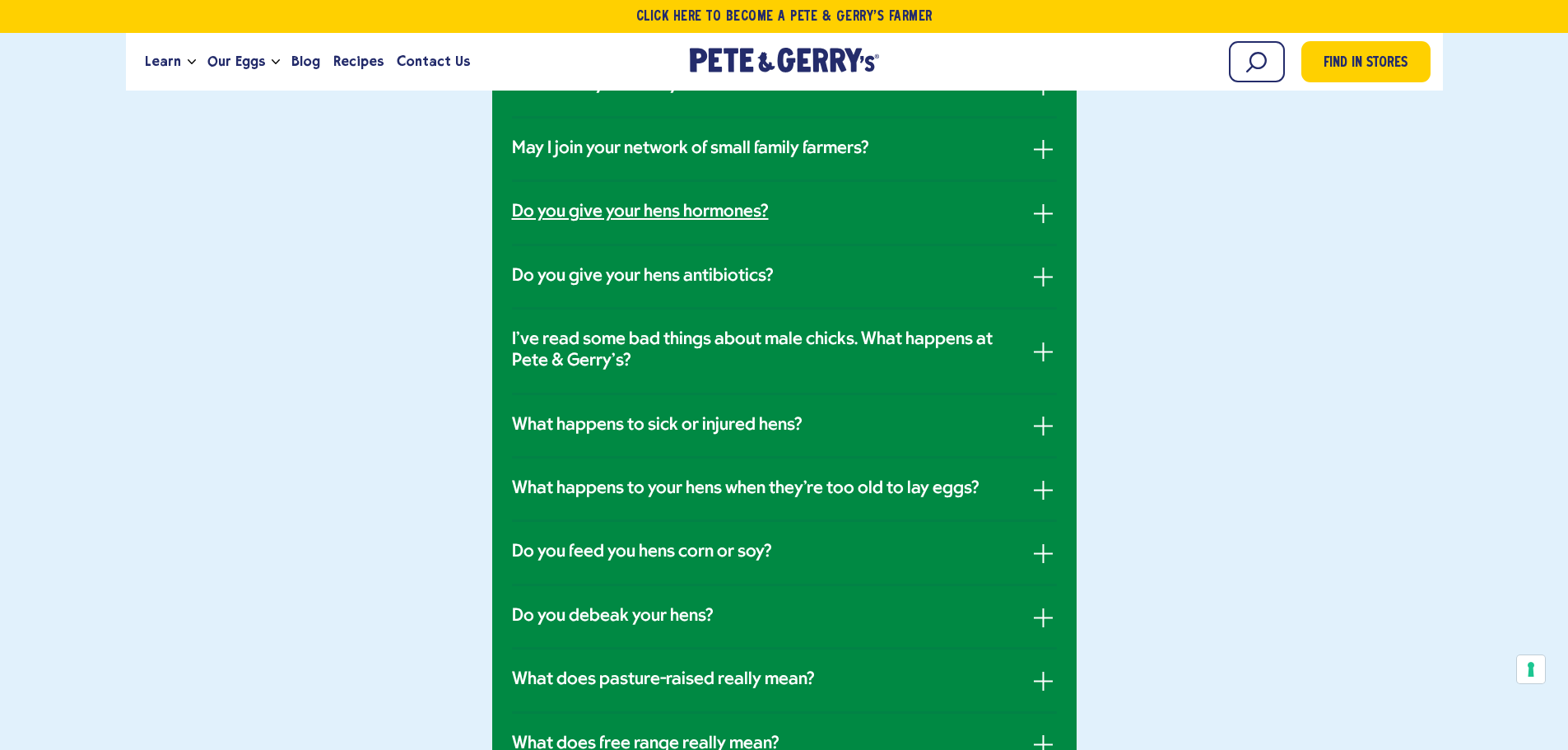 click on "Do you give your hens hormones?" at bounding box center [640, 212] 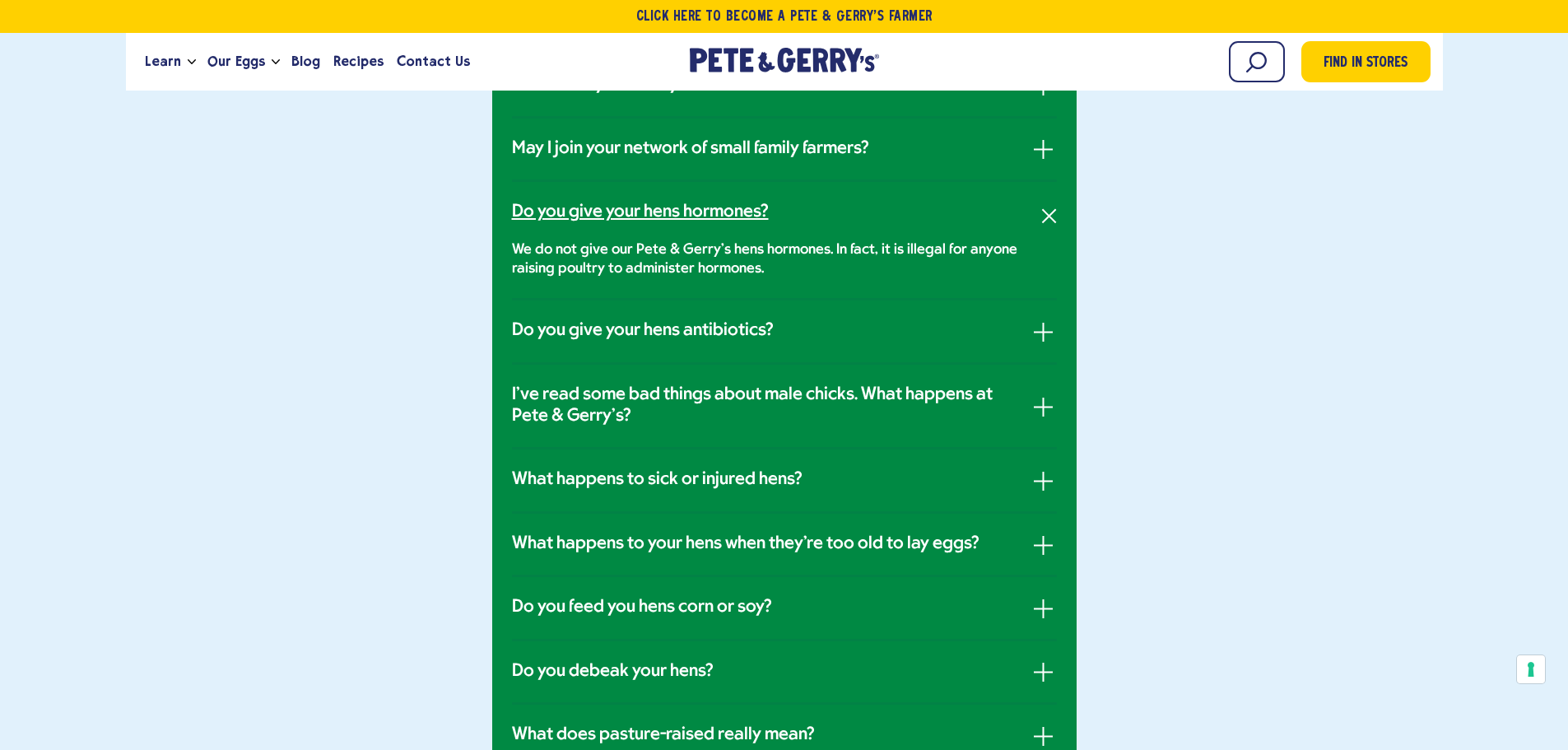 click on "Do you give your hens hormones?" at bounding box center [640, 212] 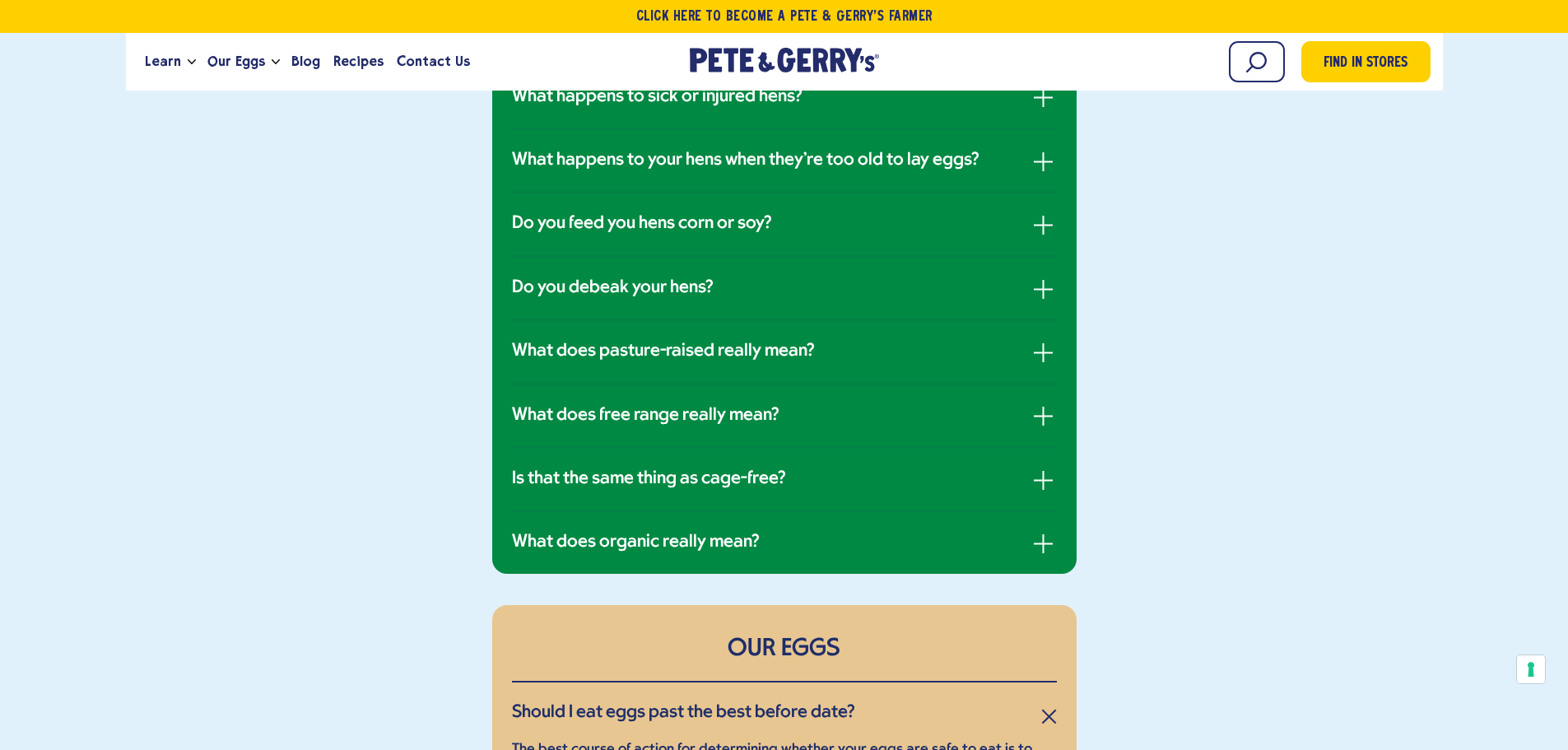 scroll, scrollTop: 1153, scrollLeft: 0, axis: vertical 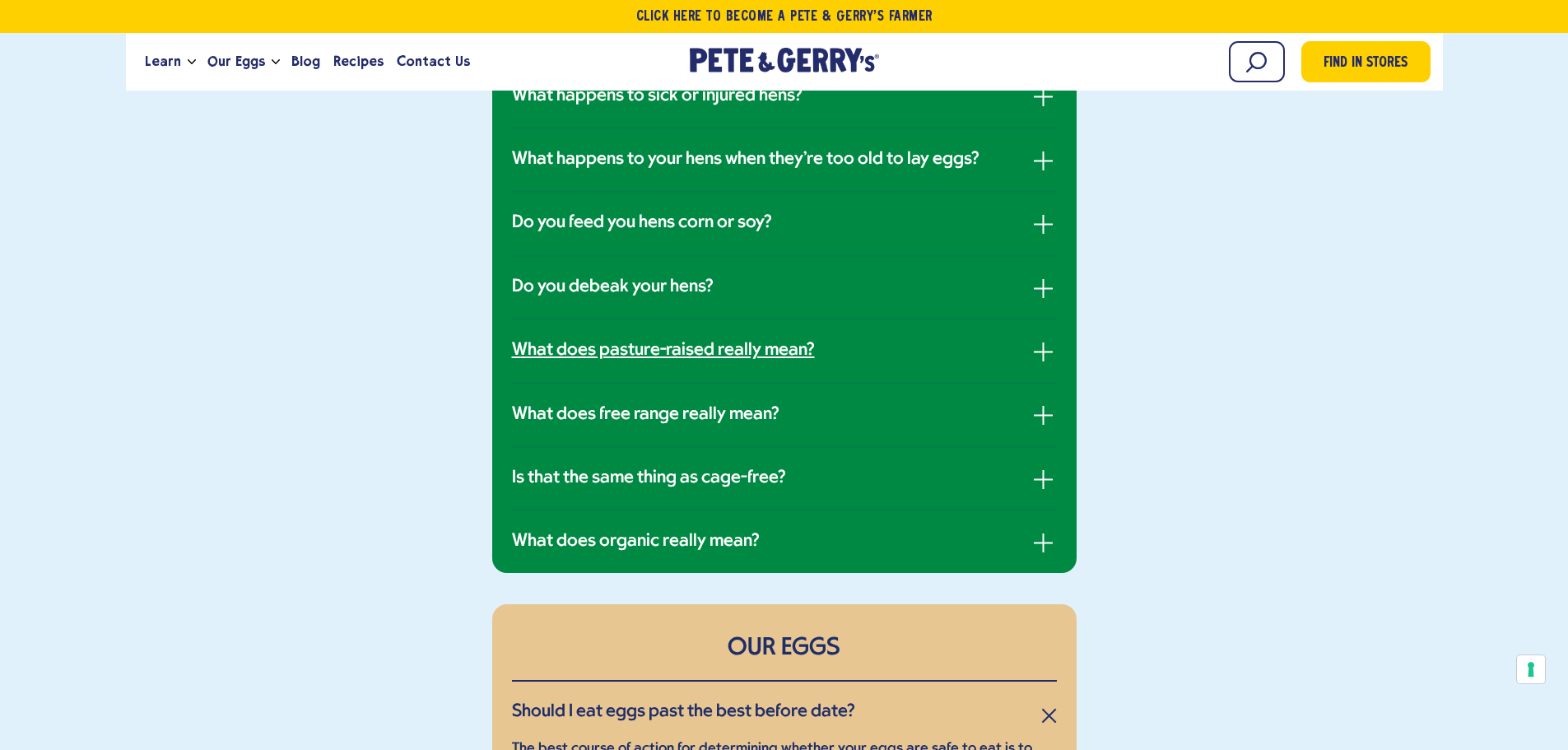 click on "What does pasture-raised really mean?" at bounding box center (663, 351) 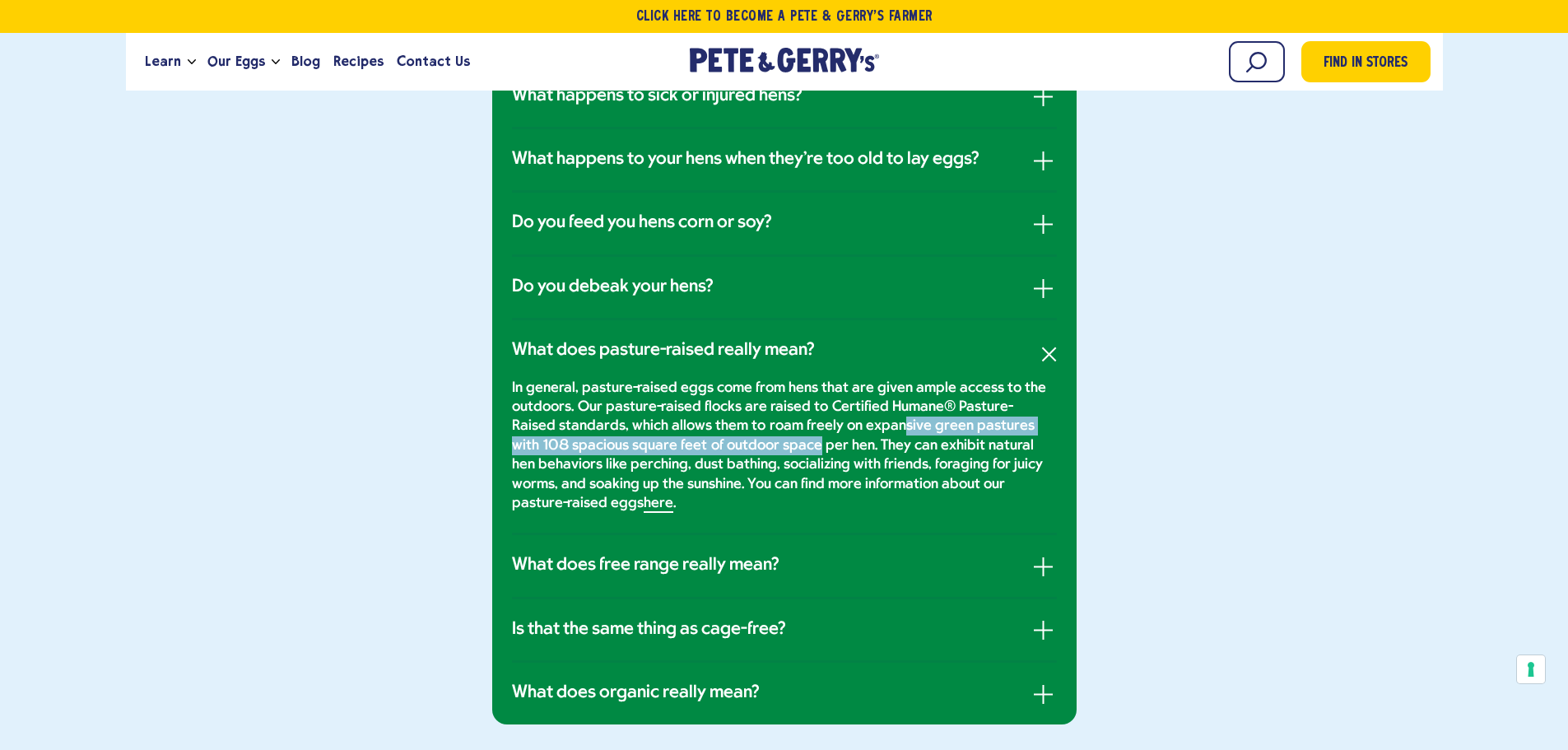 drag, startPoint x: 758, startPoint y: 448, endPoint x: 855, endPoint y: 420, distance: 100.96039 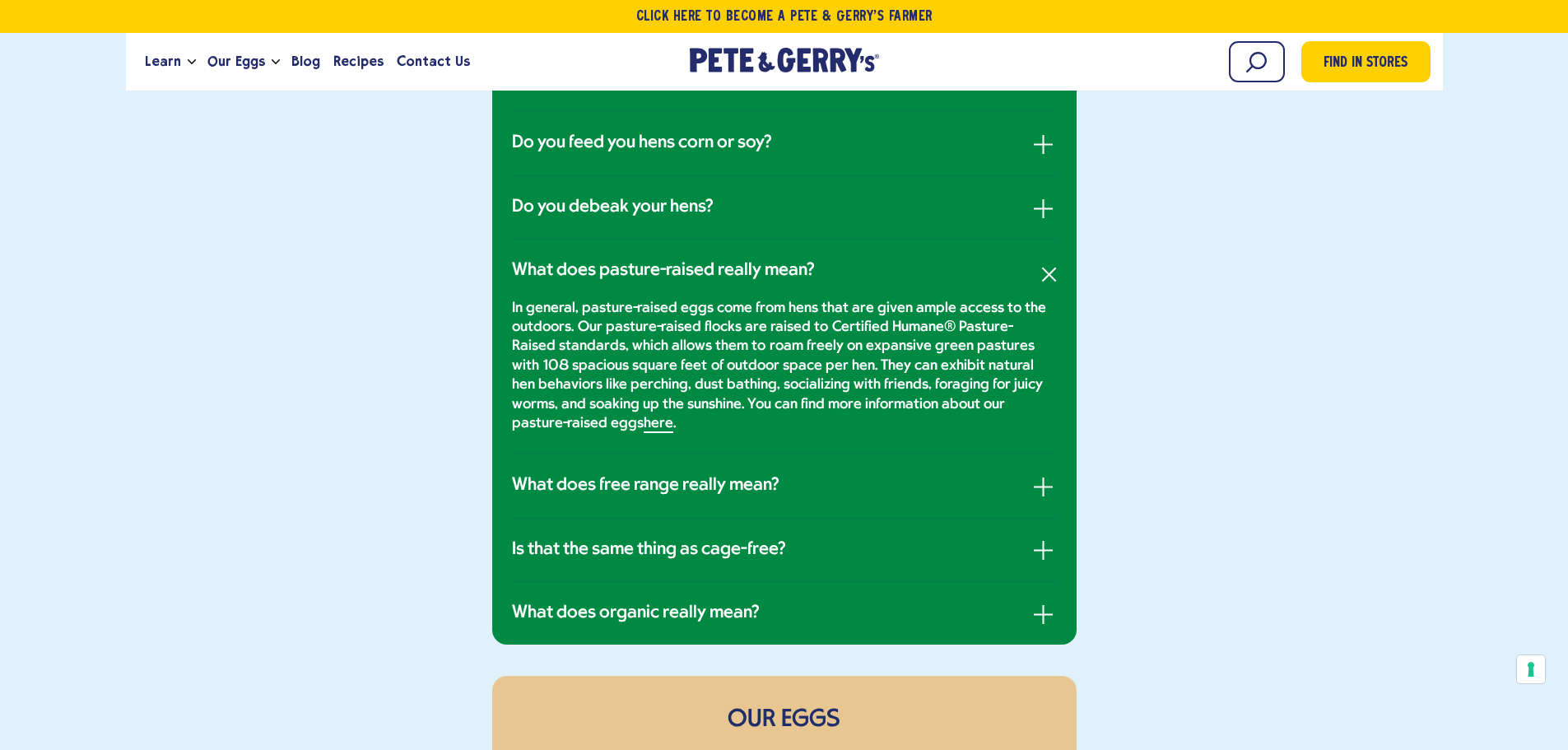 scroll, scrollTop: 1235, scrollLeft: 0, axis: vertical 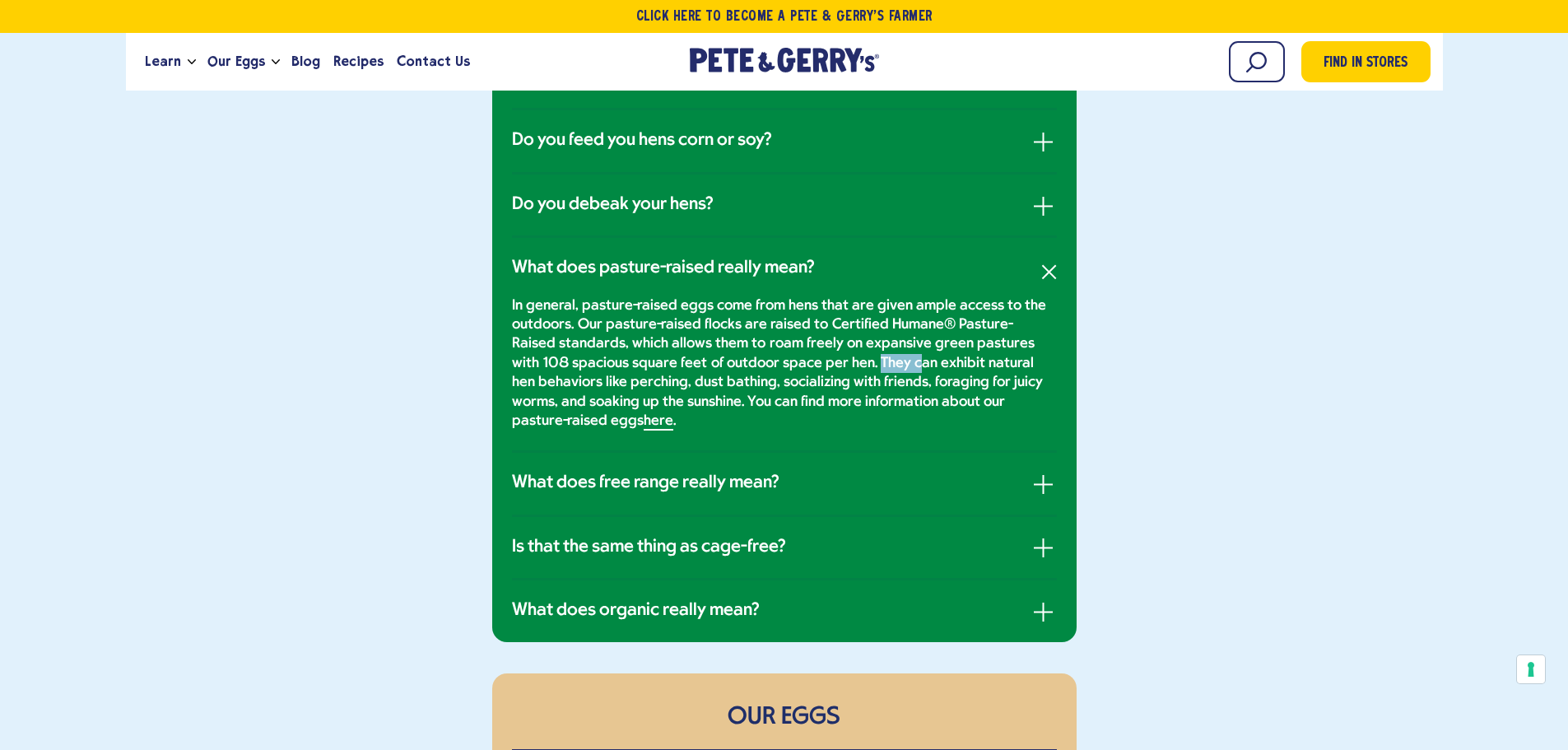 drag, startPoint x: 817, startPoint y: 369, endPoint x: 857, endPoint y: 372, distance: 40.112342 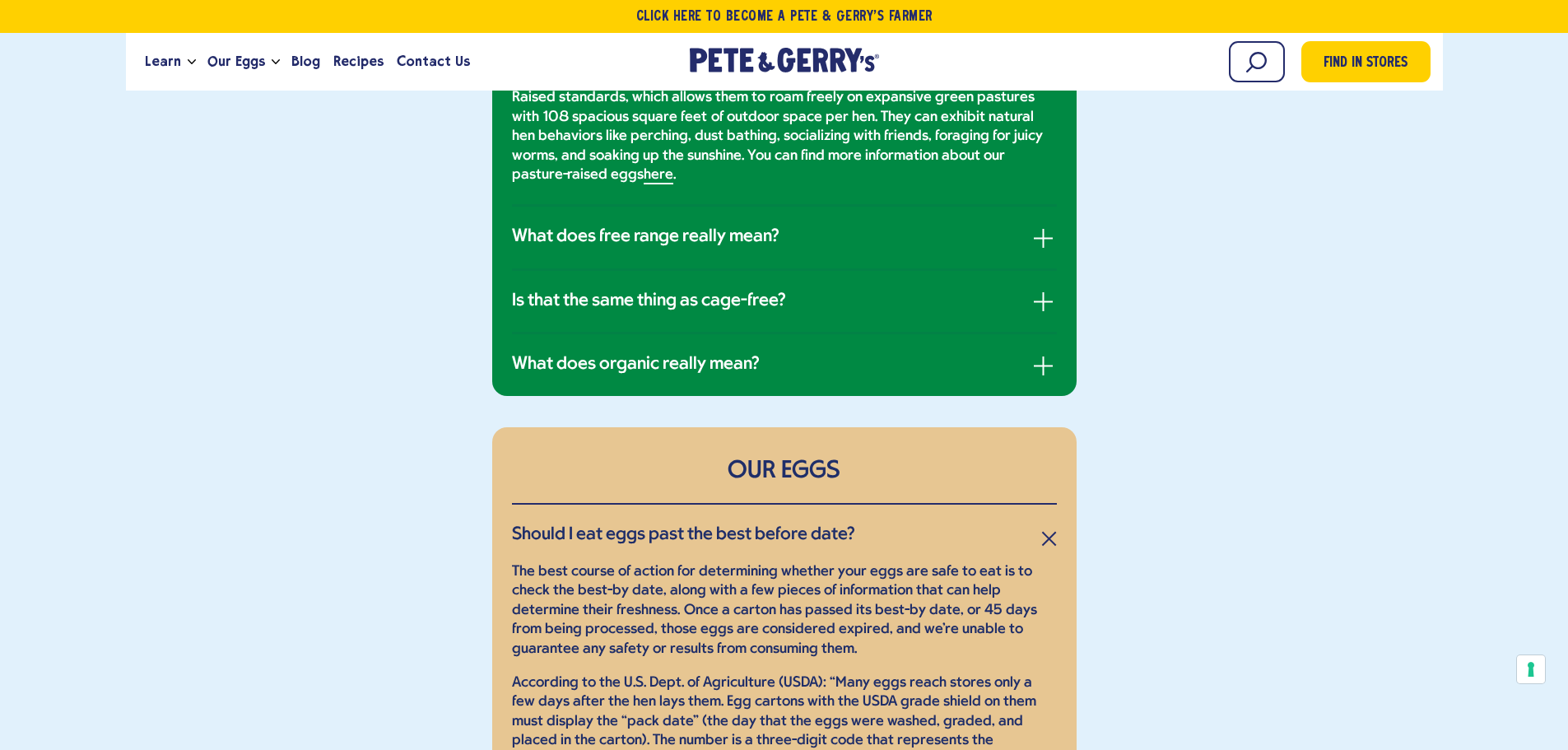 scroll, scrollTop: 1482, scrollLeft: 0, axis: vertical 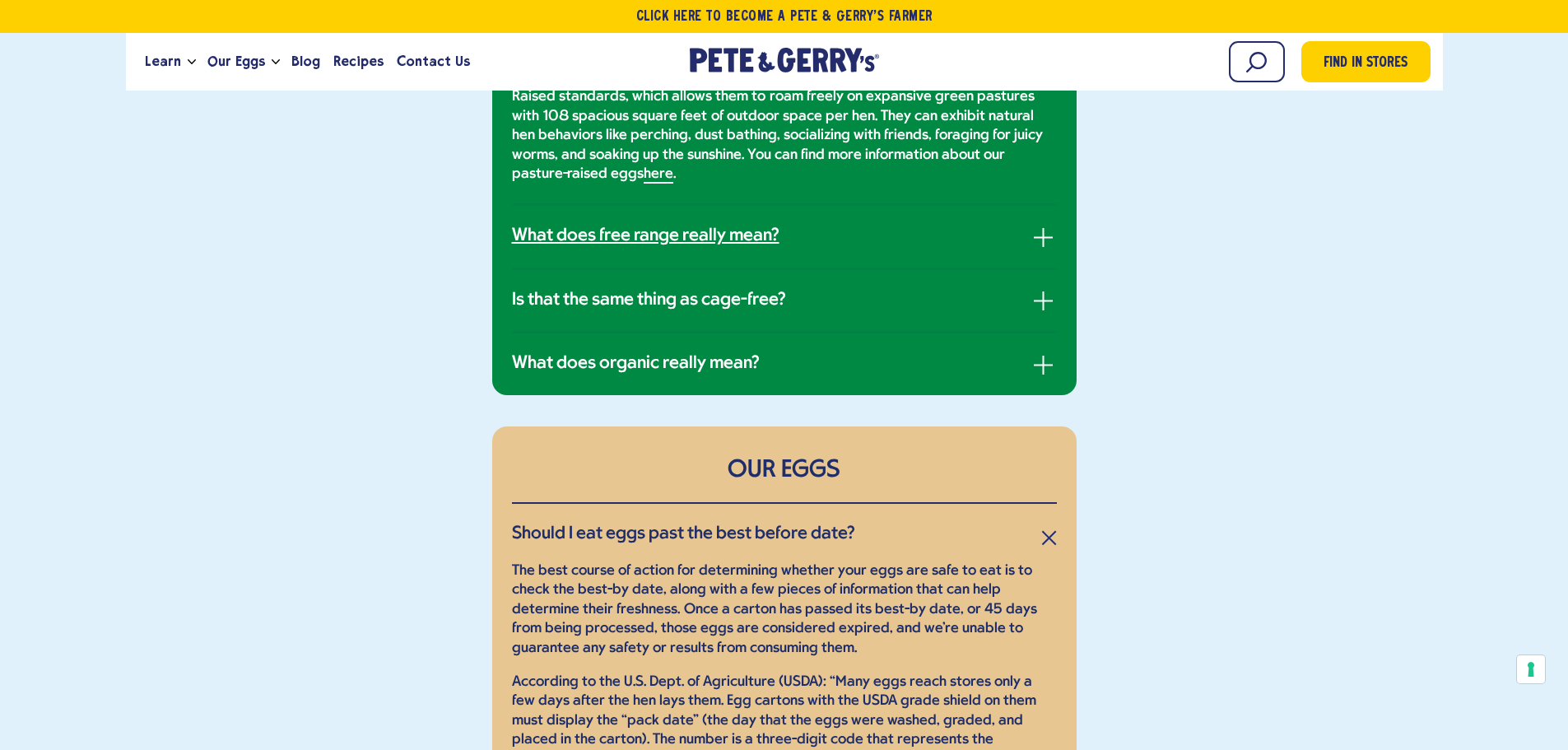 click on "What does free range really mean?" at bounding box center [645, 236] 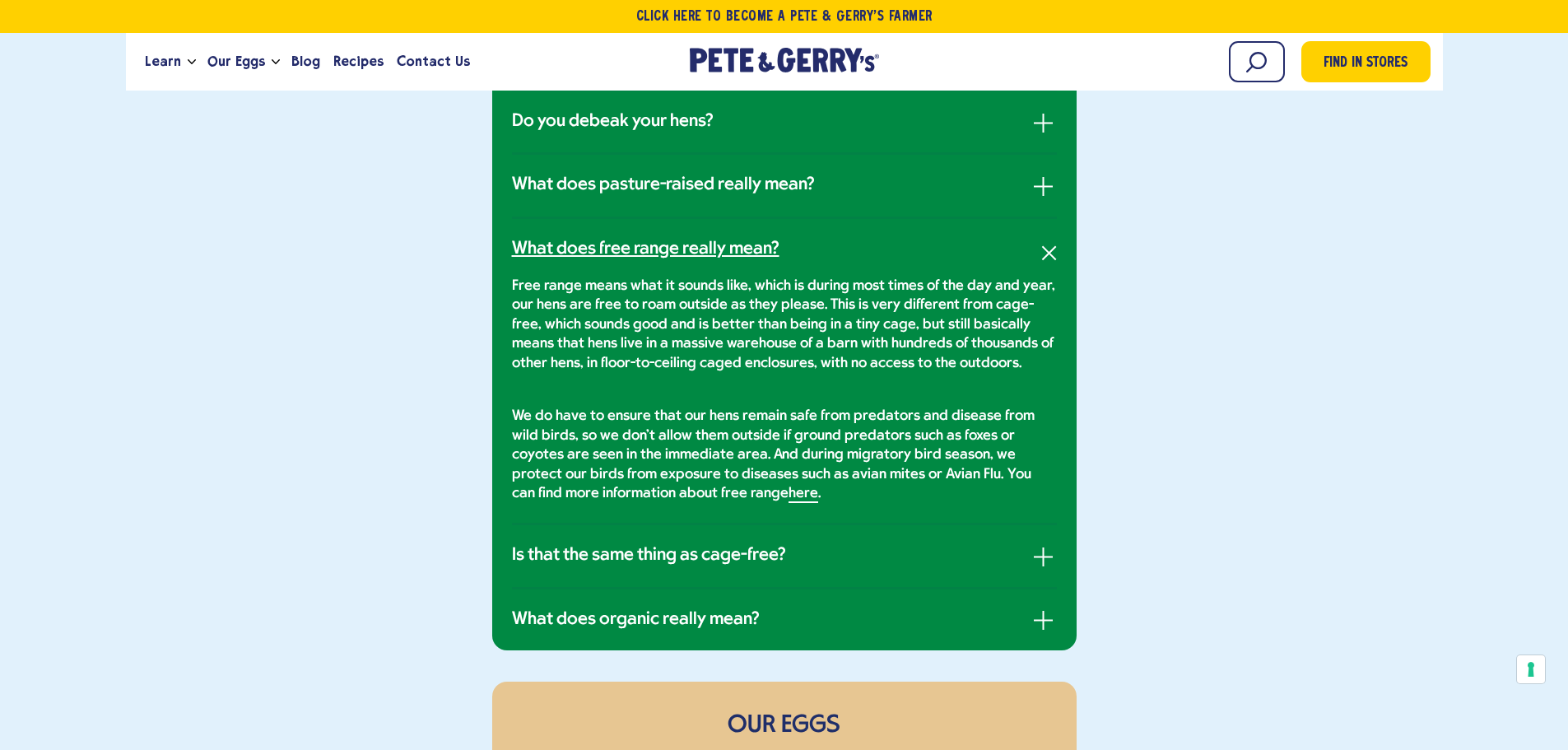 scroll, scrollTop: 1317, scrollLeft: 0, axis: vertical 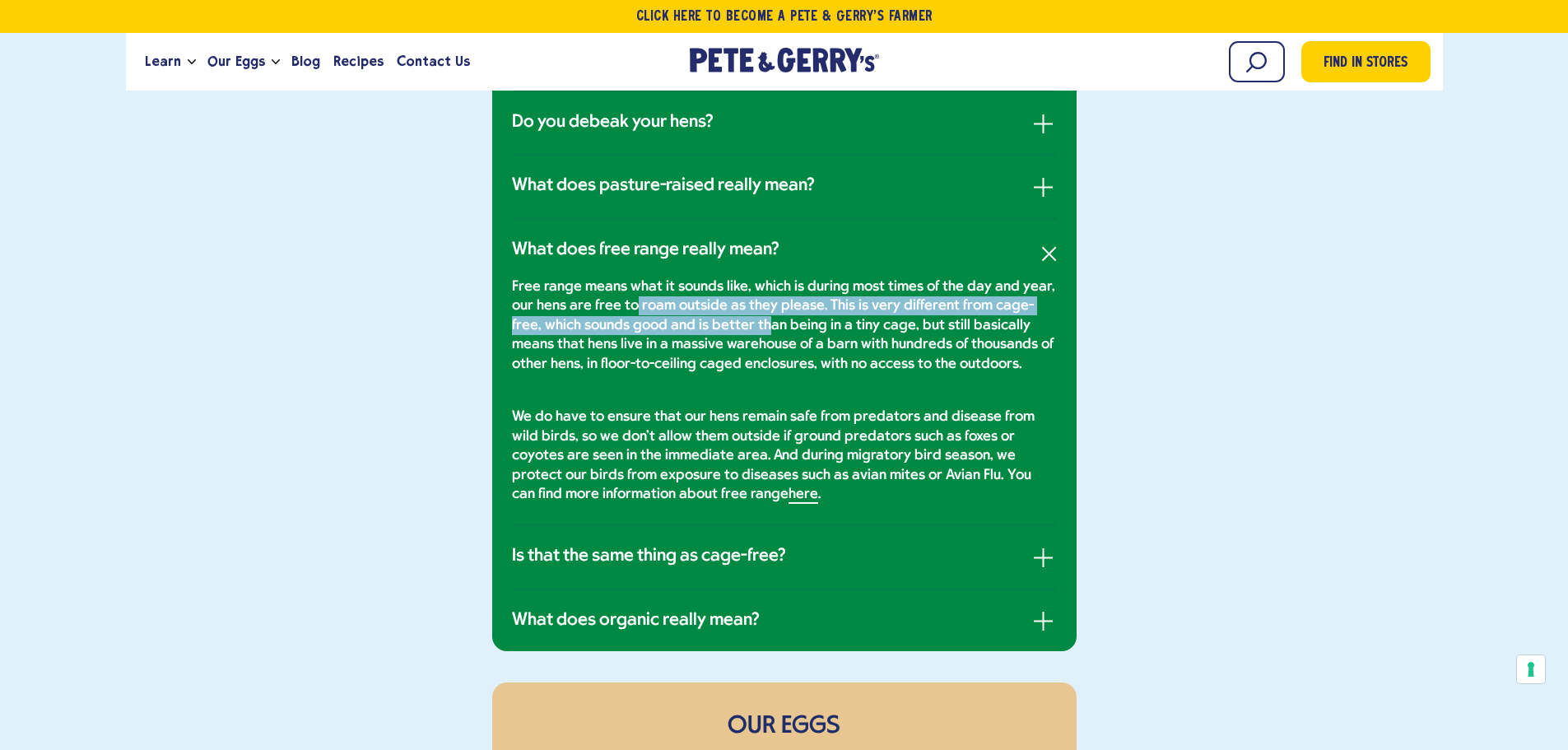 drag, startPoint x: 689, startPoint y: 319, endPoint x: 739, endPoint y: 322, distance: 50.089919 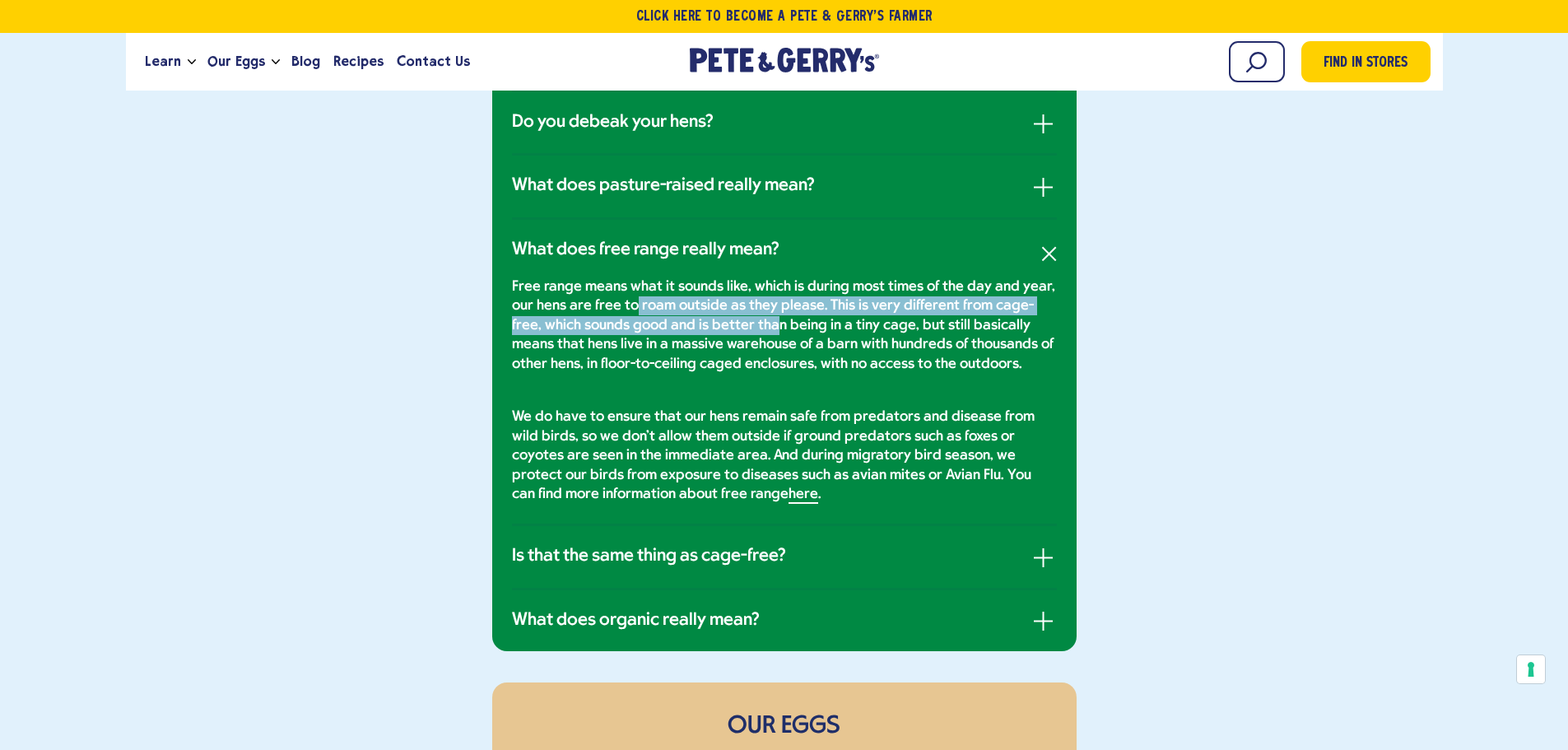 click on "Free range means what it sounds like, which is during most times of the day and year, our hens are free to roam outside as they please. This is very different from cage-free, which sounds good and is better than being in a tiny cage, but still basically means that hens live in a massive warehouse of a barn with hundreds of thousands of other hens, in floor-to-ceiling caged enclosures, with no access to the outdoors." at bounding box center [784, 325] 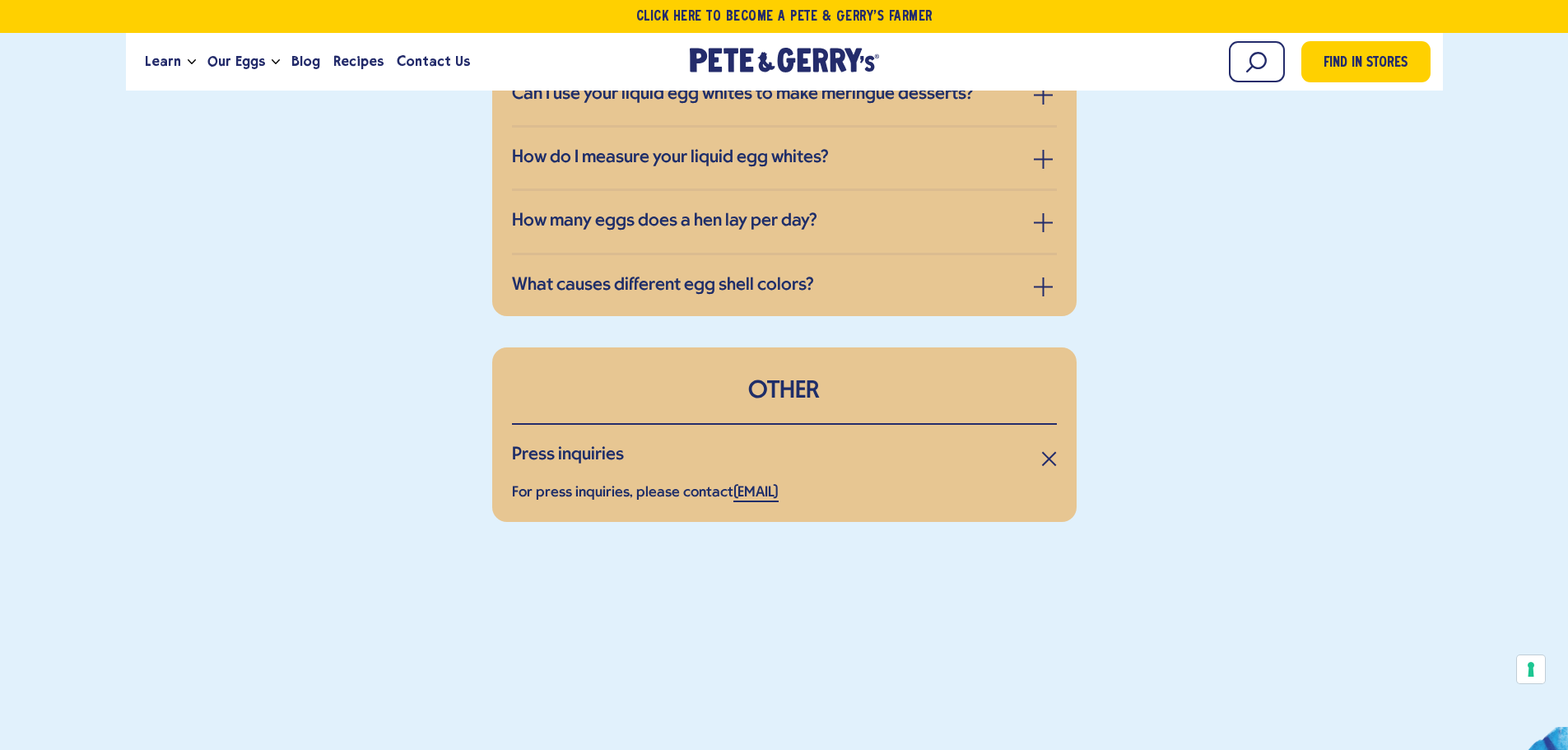 scroll, scrollTop: 2881, scrollLeft: 0, axis: vertical 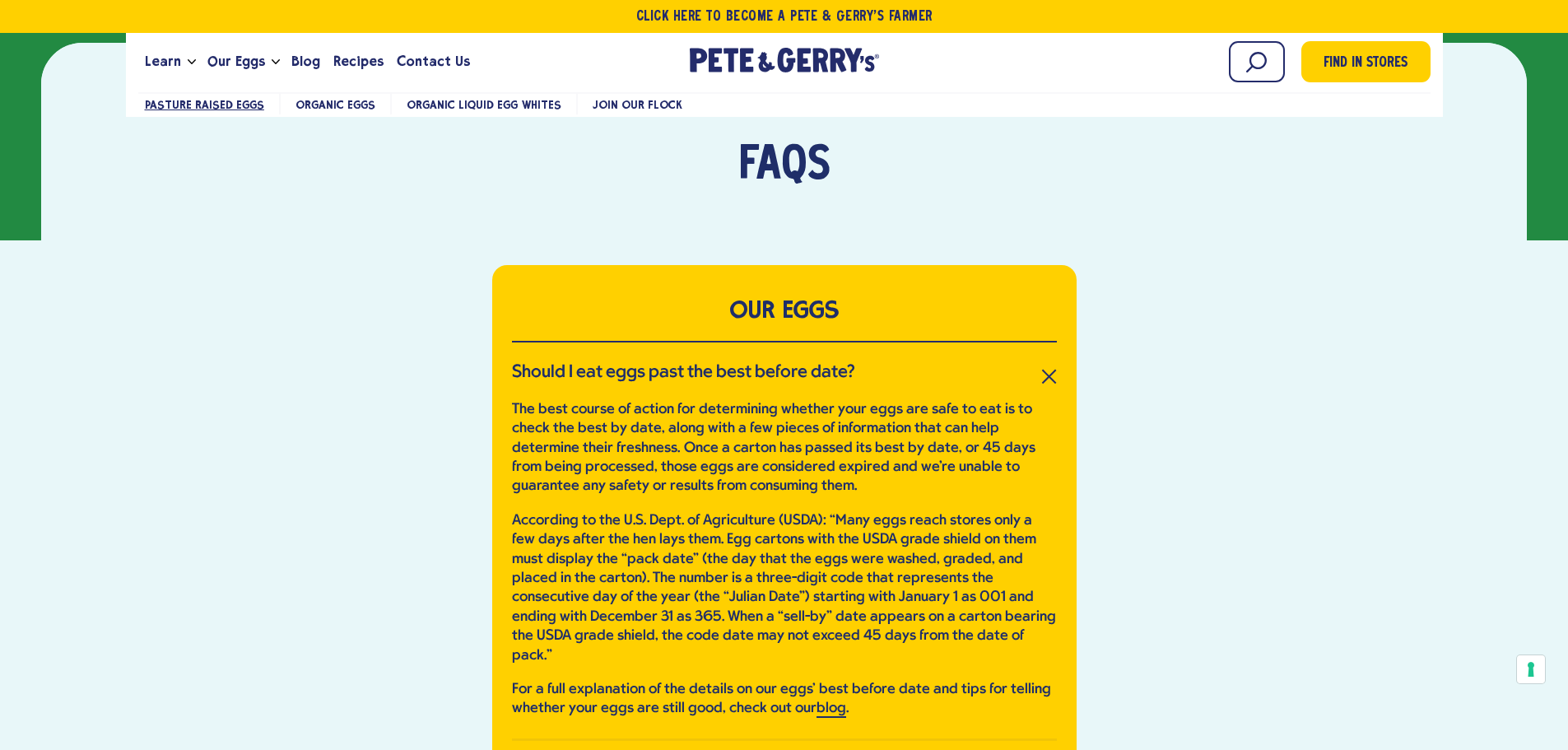 click on "Learn
Our Hens
Our Story
FAQ
Careers
Farm With Us
Egg Shortage
Our Eggs
Pasture Raised Eggs" at bounding box center (784, 66) 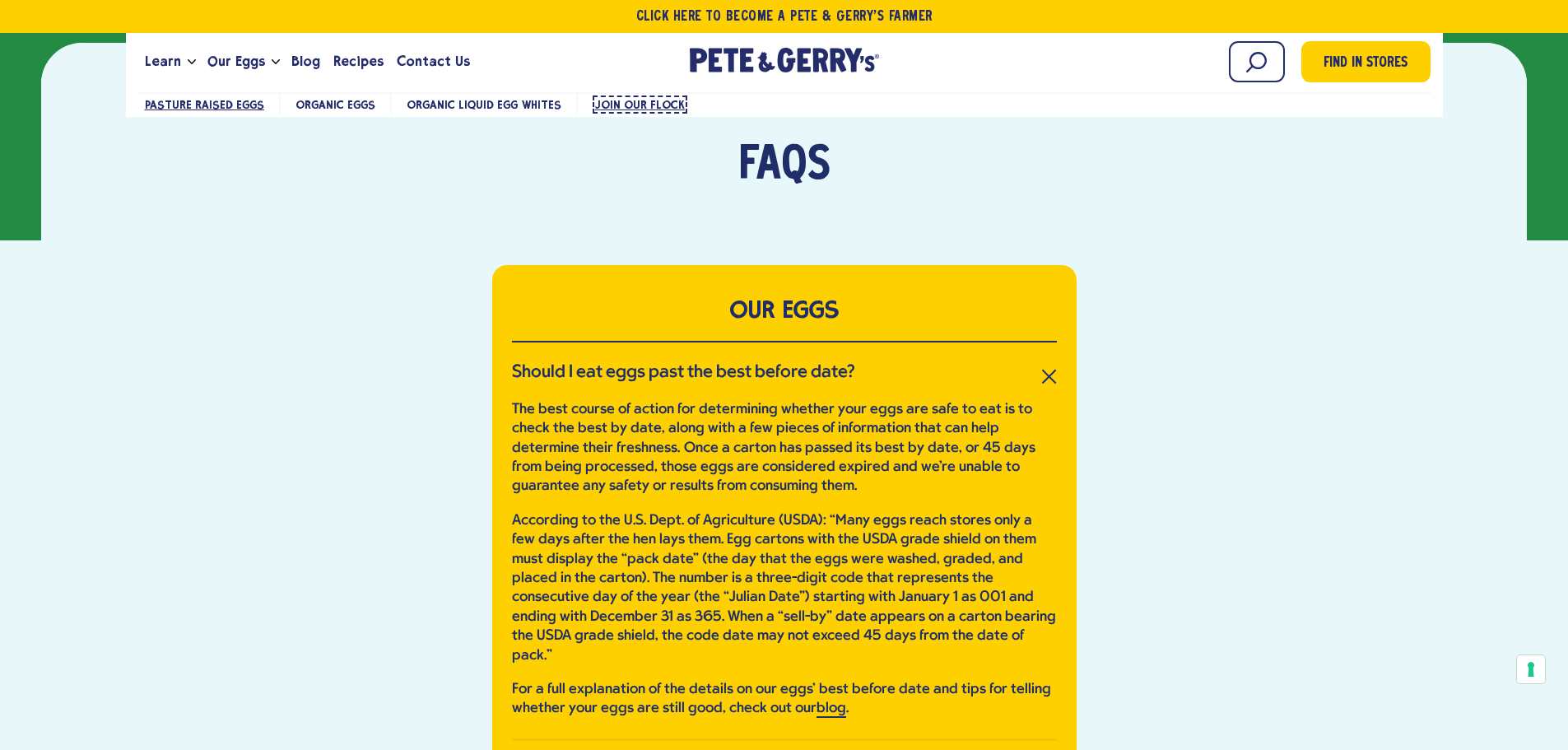click on "Join Our Flock" at bounding box center (640, 105) 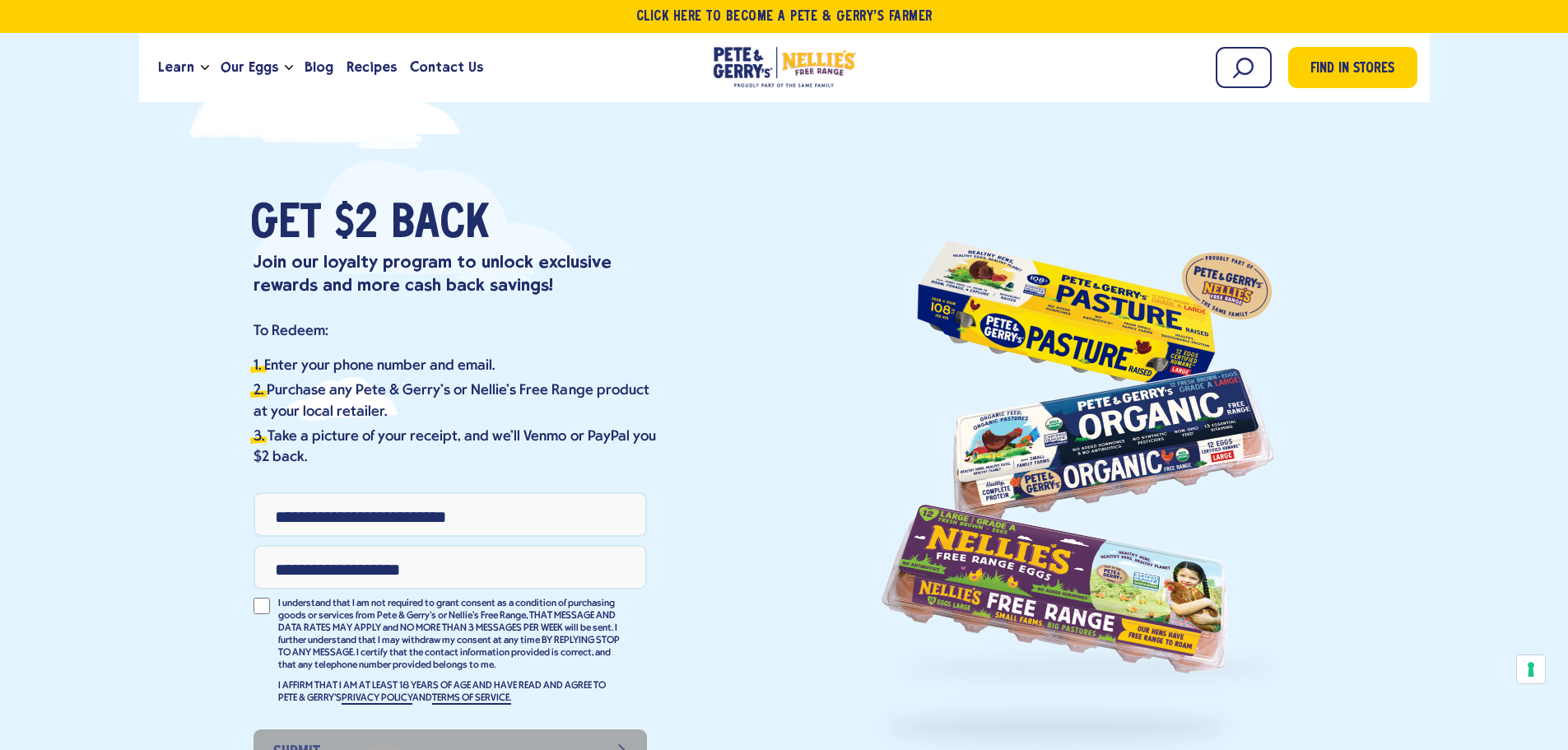 scroll, scrollTop: 0, scrollLeft: 0, axis: both 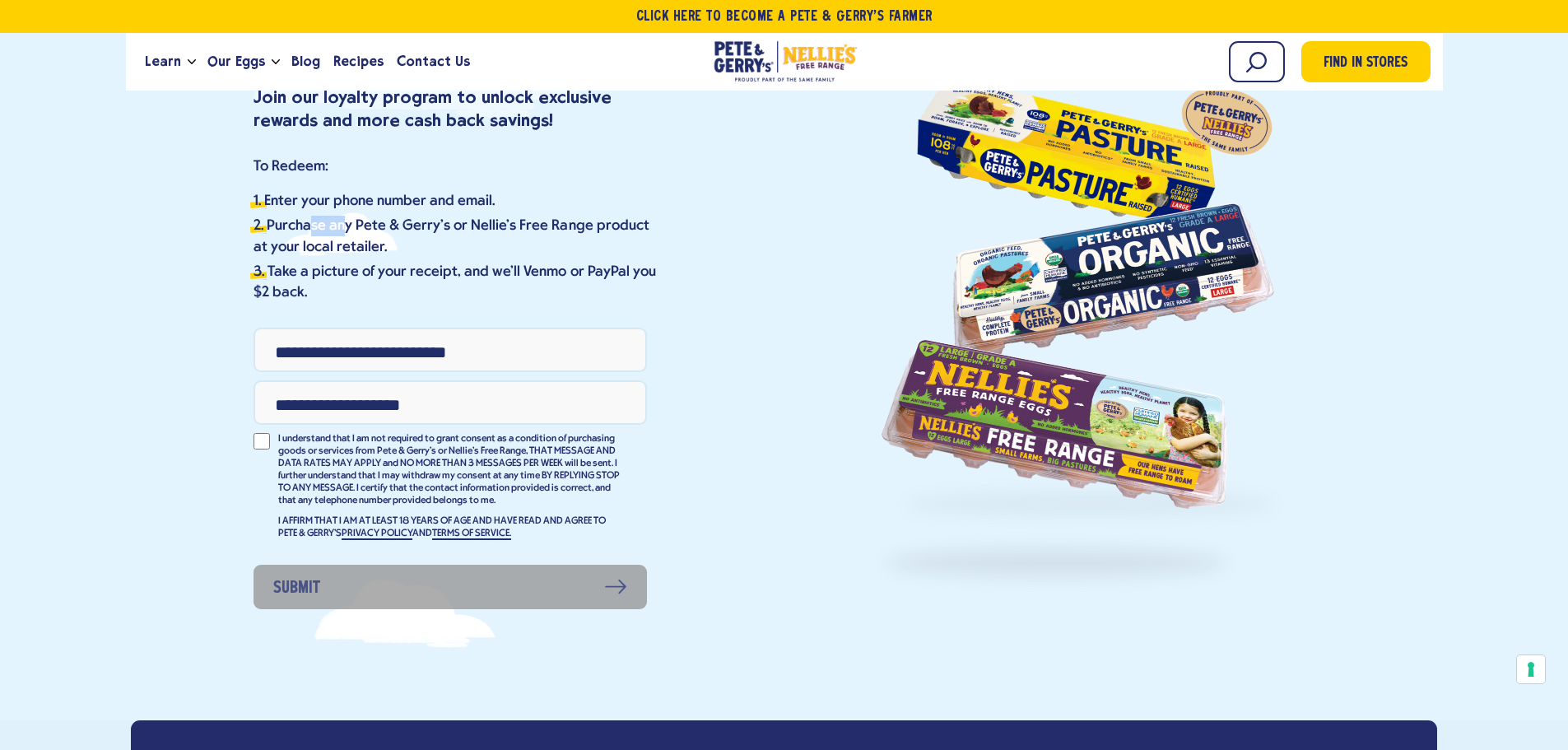 drag, startPoint x: 325, startPoint y: 221, endPoint x: 354, endPoint y: 226, distance: 29.427878 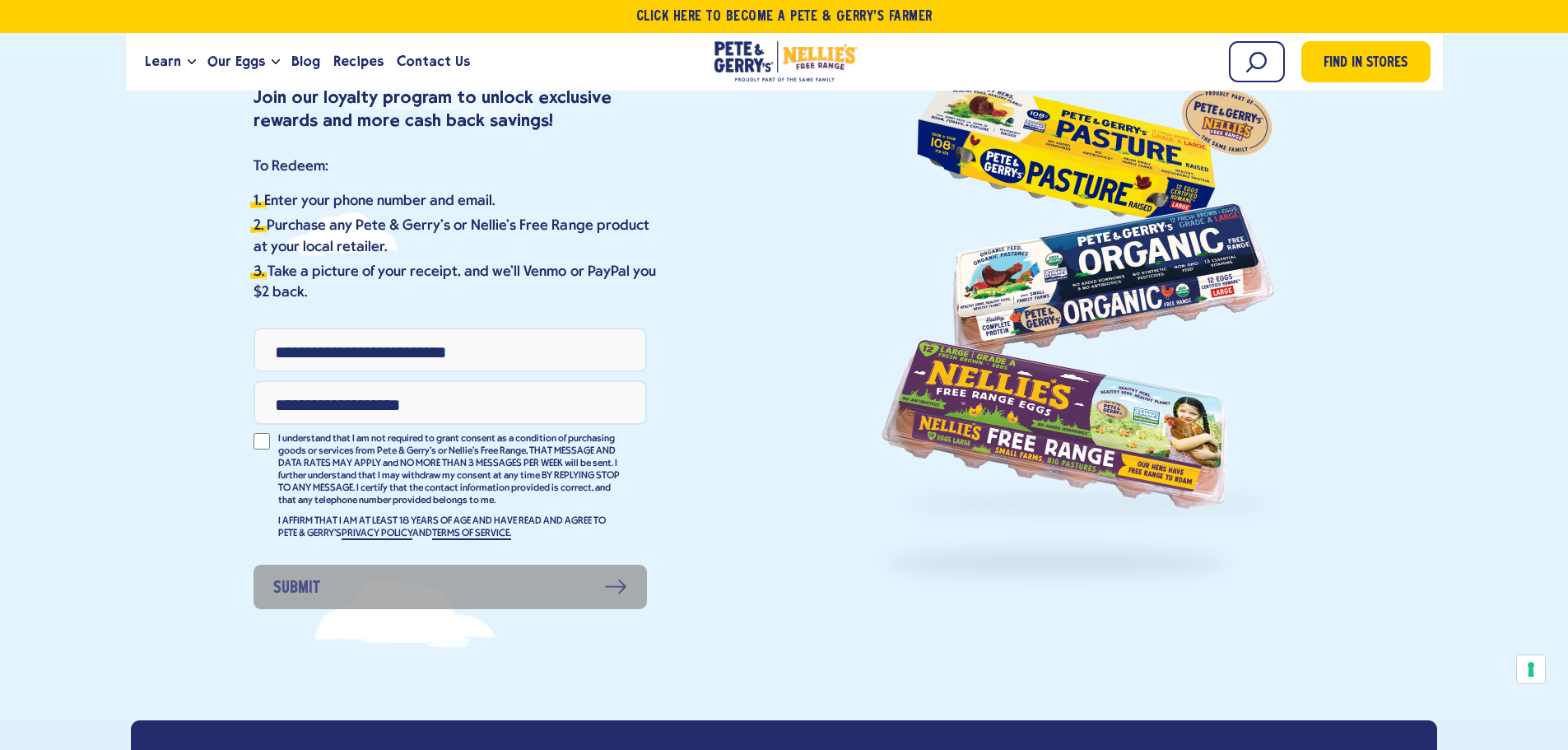 click on "Purchase any Pete & Gerry’s or Nellie's Free Range product at your local retailer." at bounding box center [458, 236] 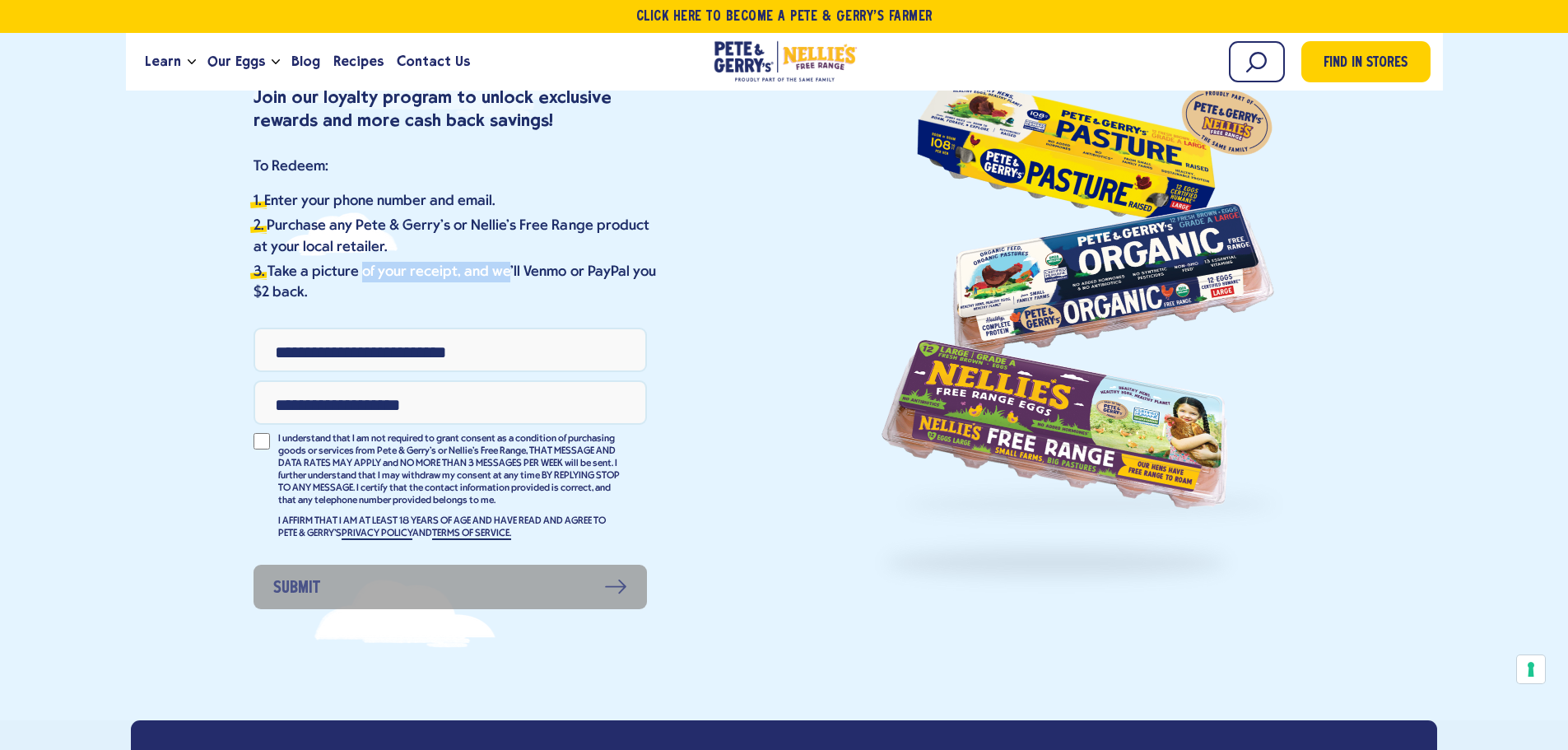 drag, startPoint x: 358, startPoint y: 263, endPoint x: 502, endPoint y: 277, distance: 144.679 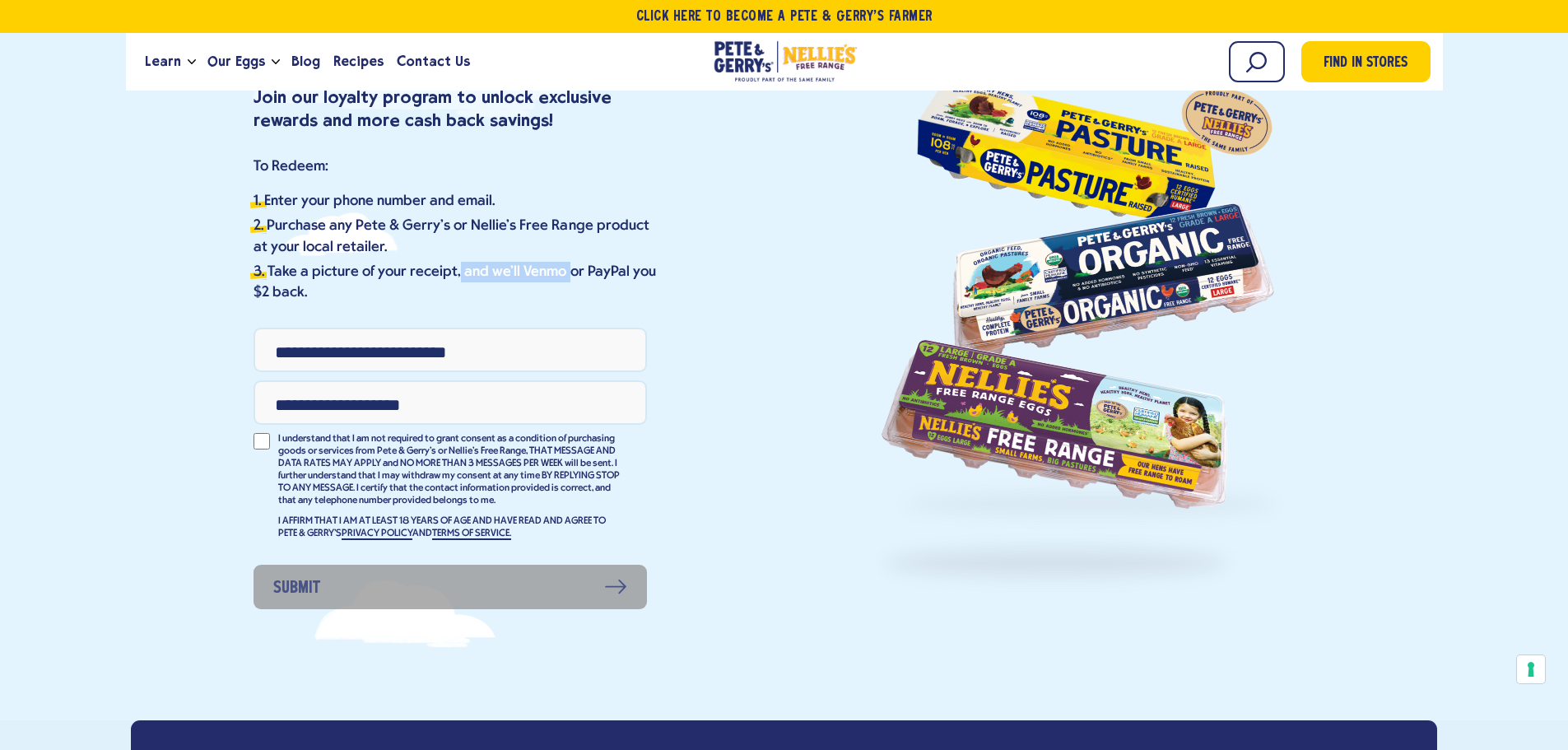 drag, startPoint x: 454, startPoint y: 275, endPoint x: 565, endPoint y: 277, distance: 111.01802 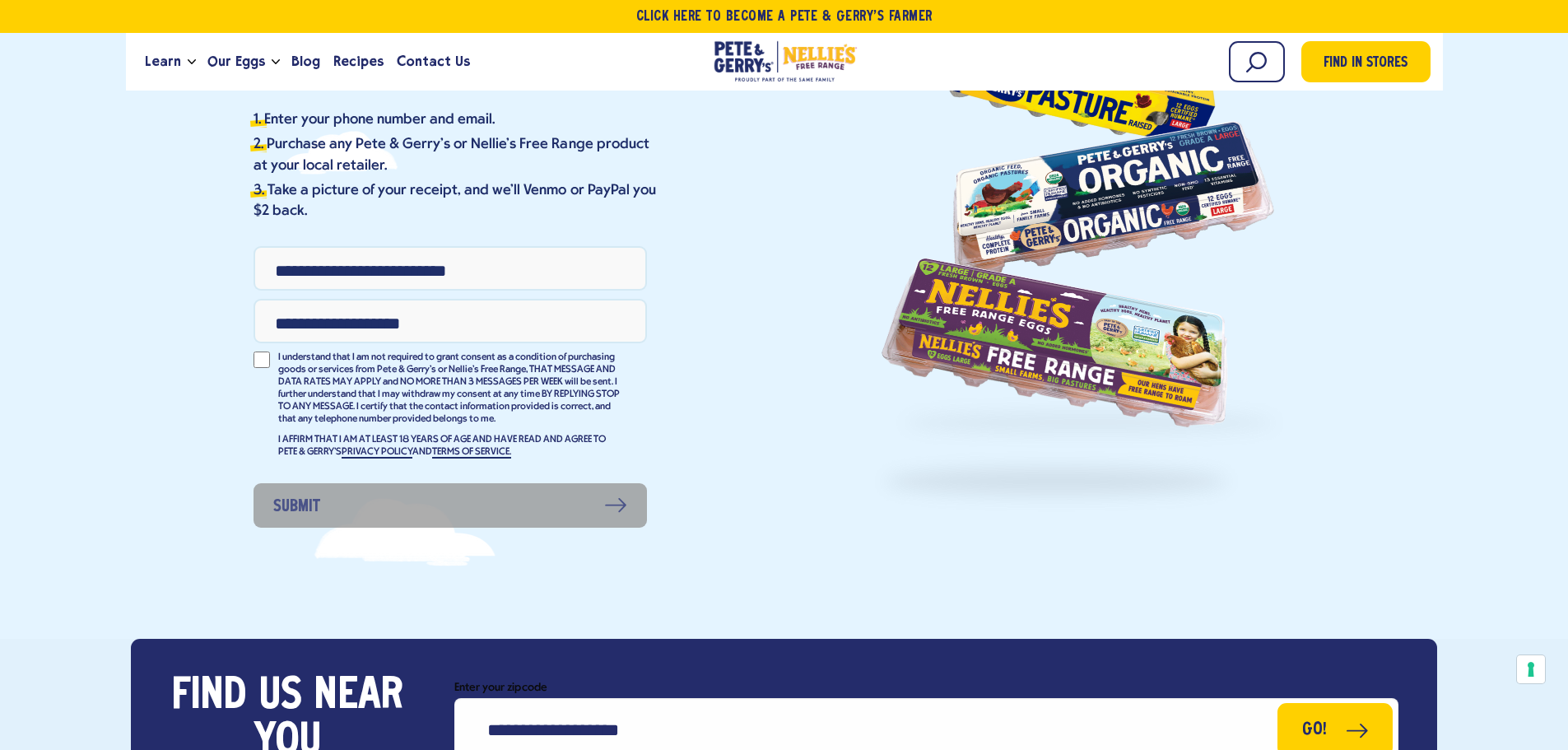 scroll, scrollTop: 247, scrollLeft: 0, axis: vertical 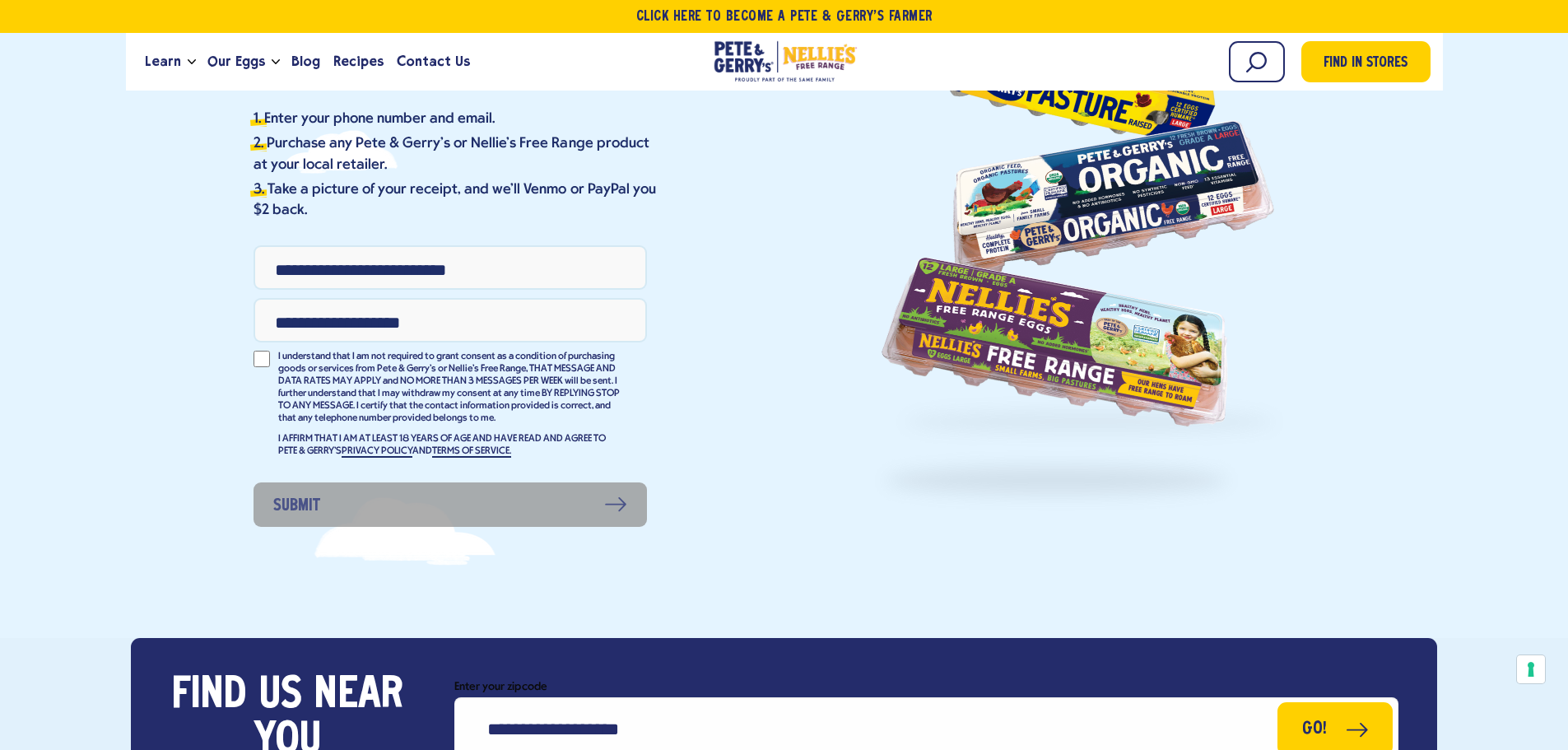 drag, startPoint x: 424, startPoint y: 250, endPoint x: 347, endPoint y: 201, distance: 91.268834 